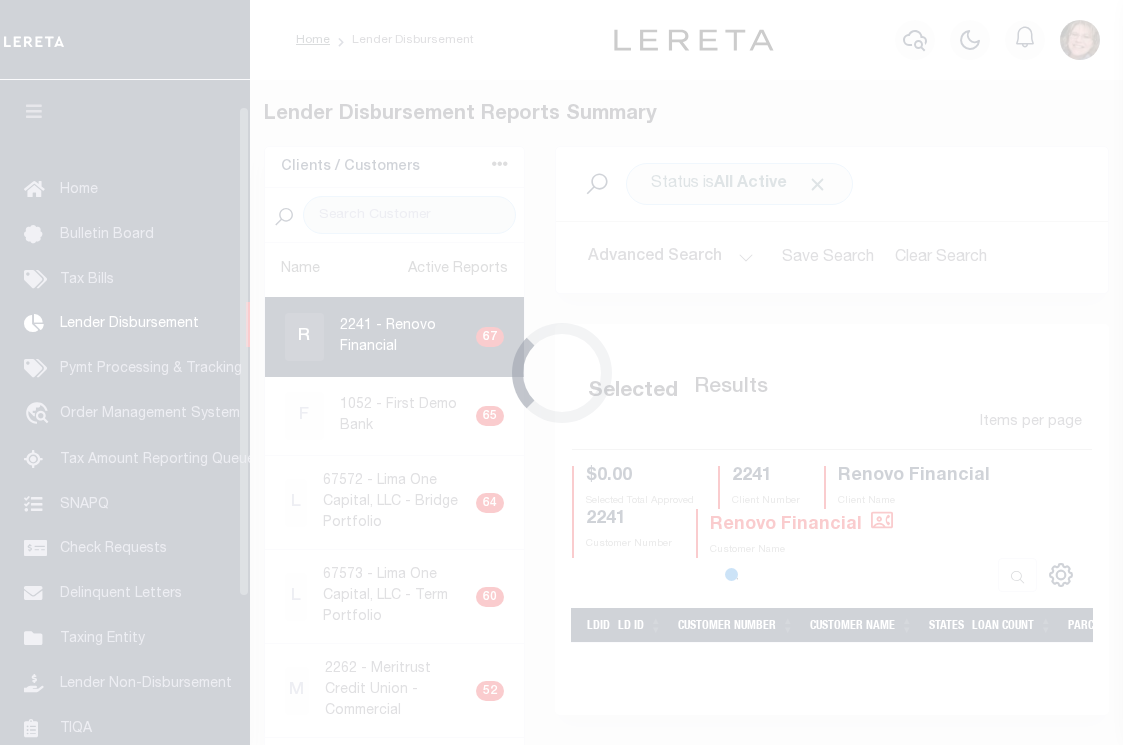 scroll, scrollTop: 0, scrollLeft: 0, axis: both 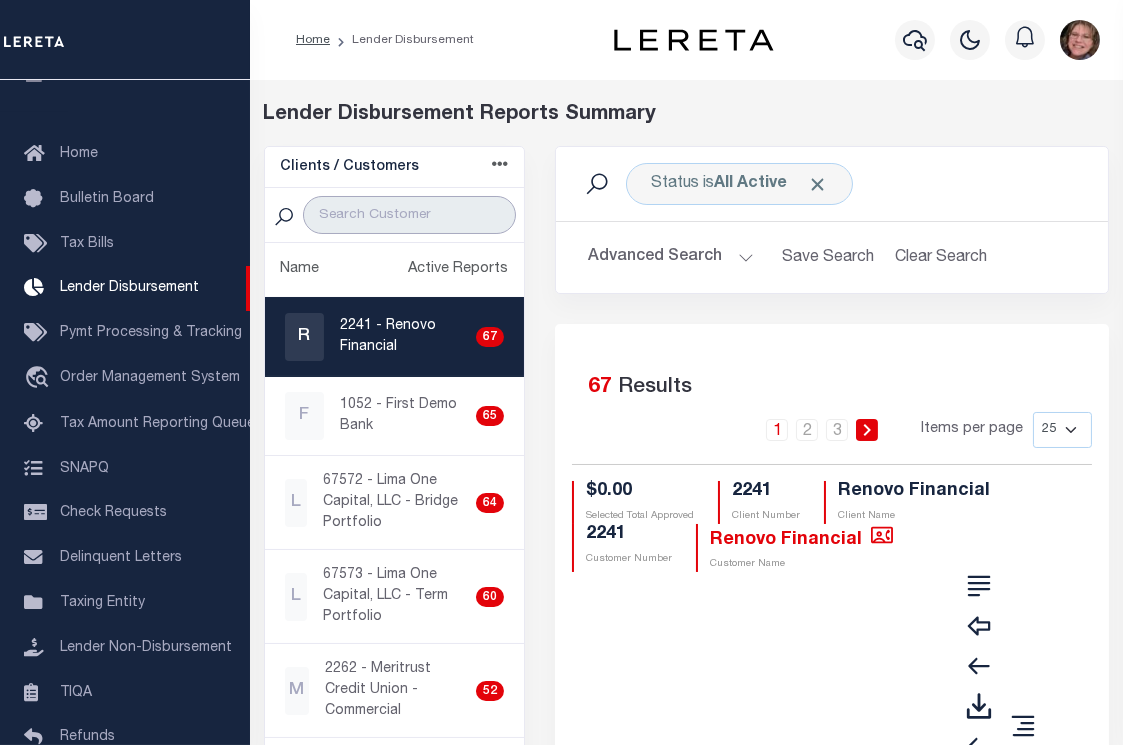 click at bounding box center (410, 215) 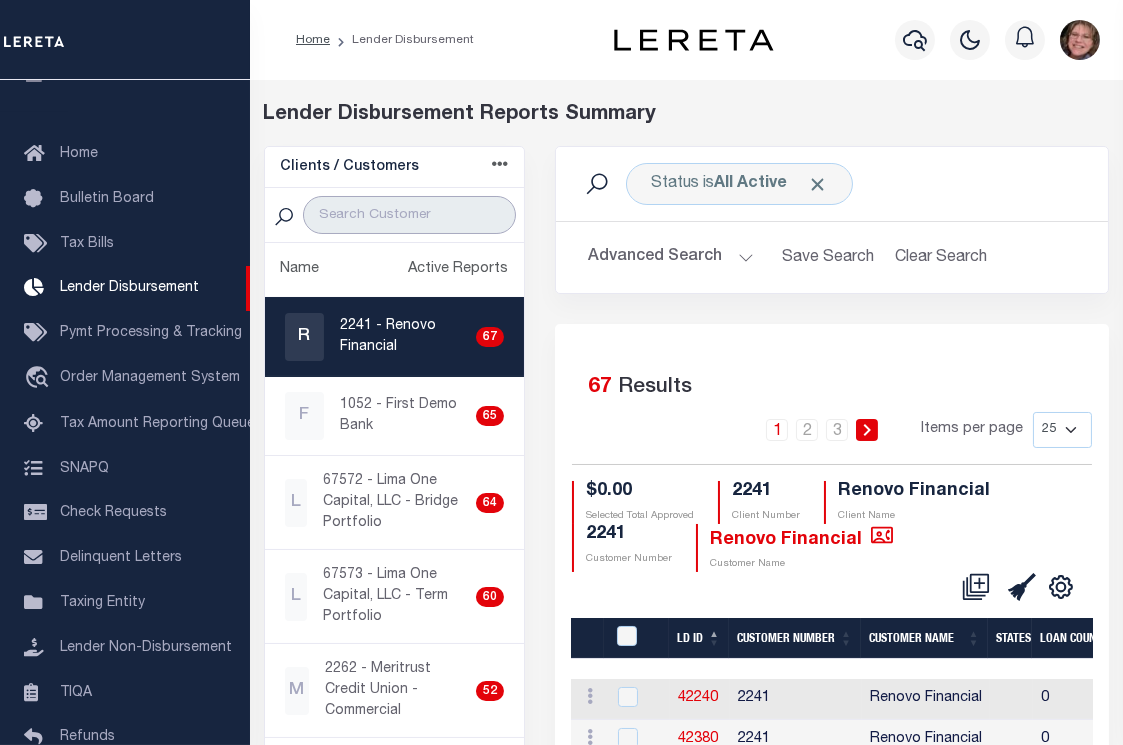 type on "K" 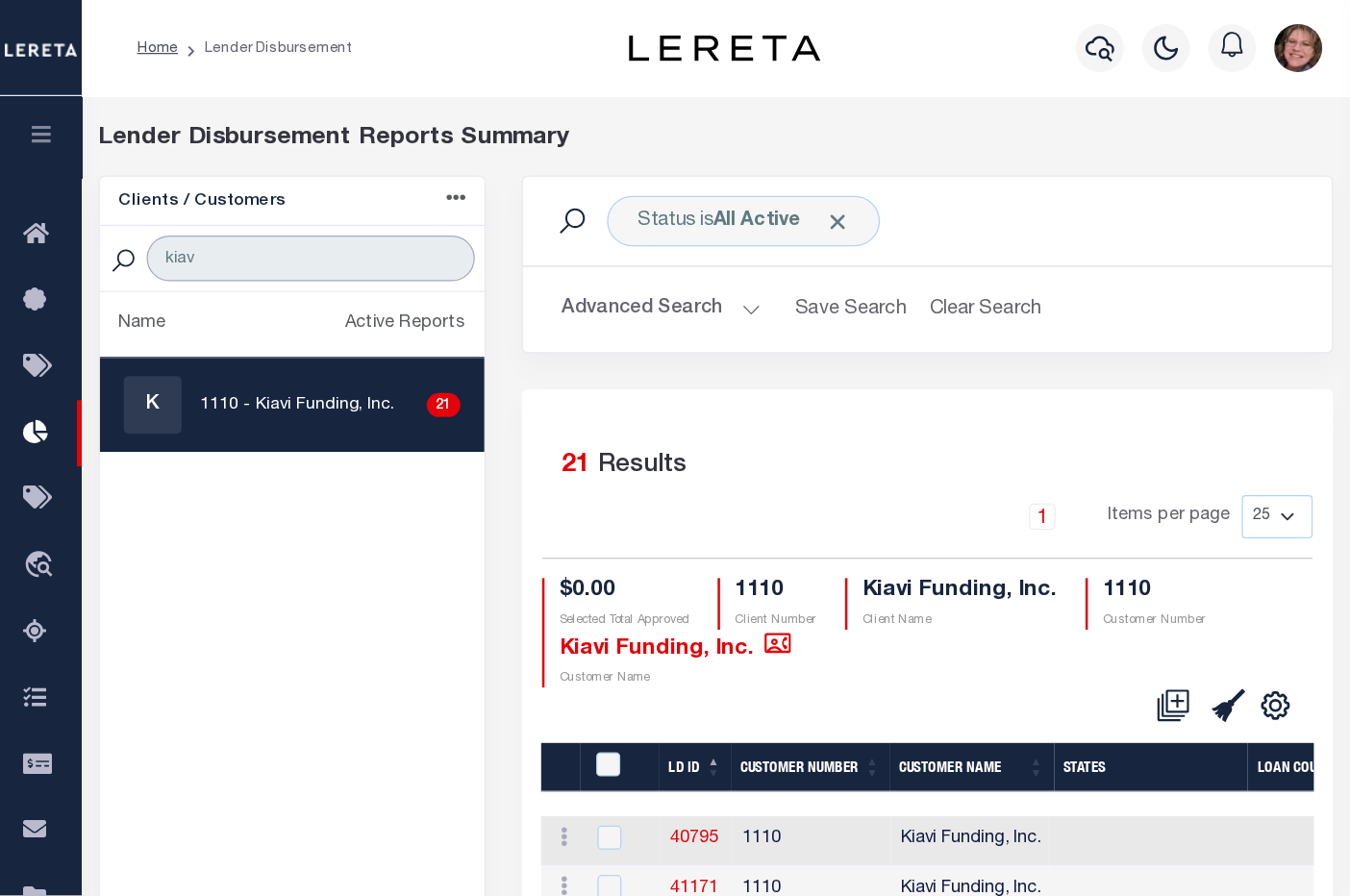 scroll, scrollTop: 0, scrollLeft: 0, axis: both 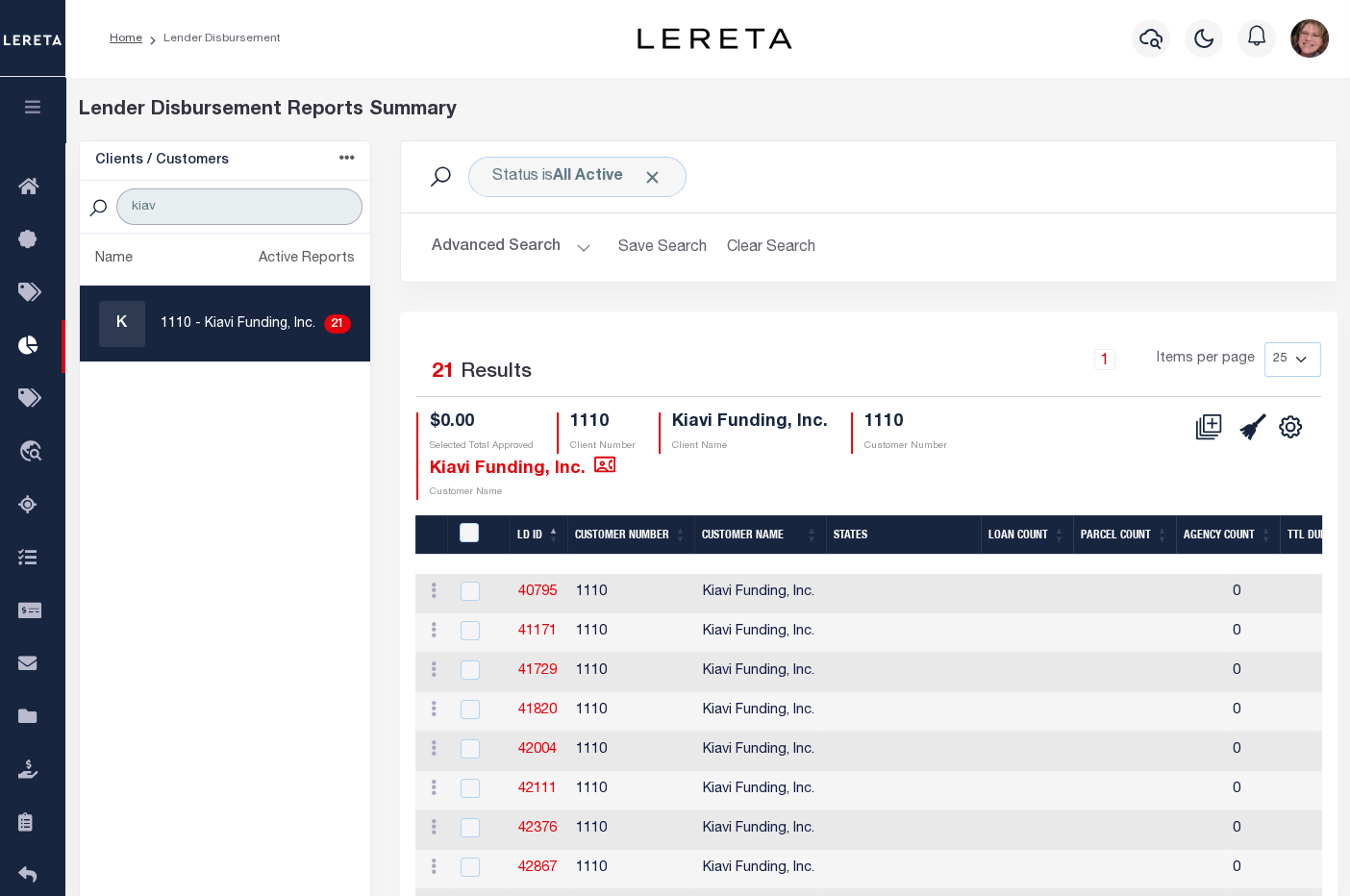 type on "kiav" 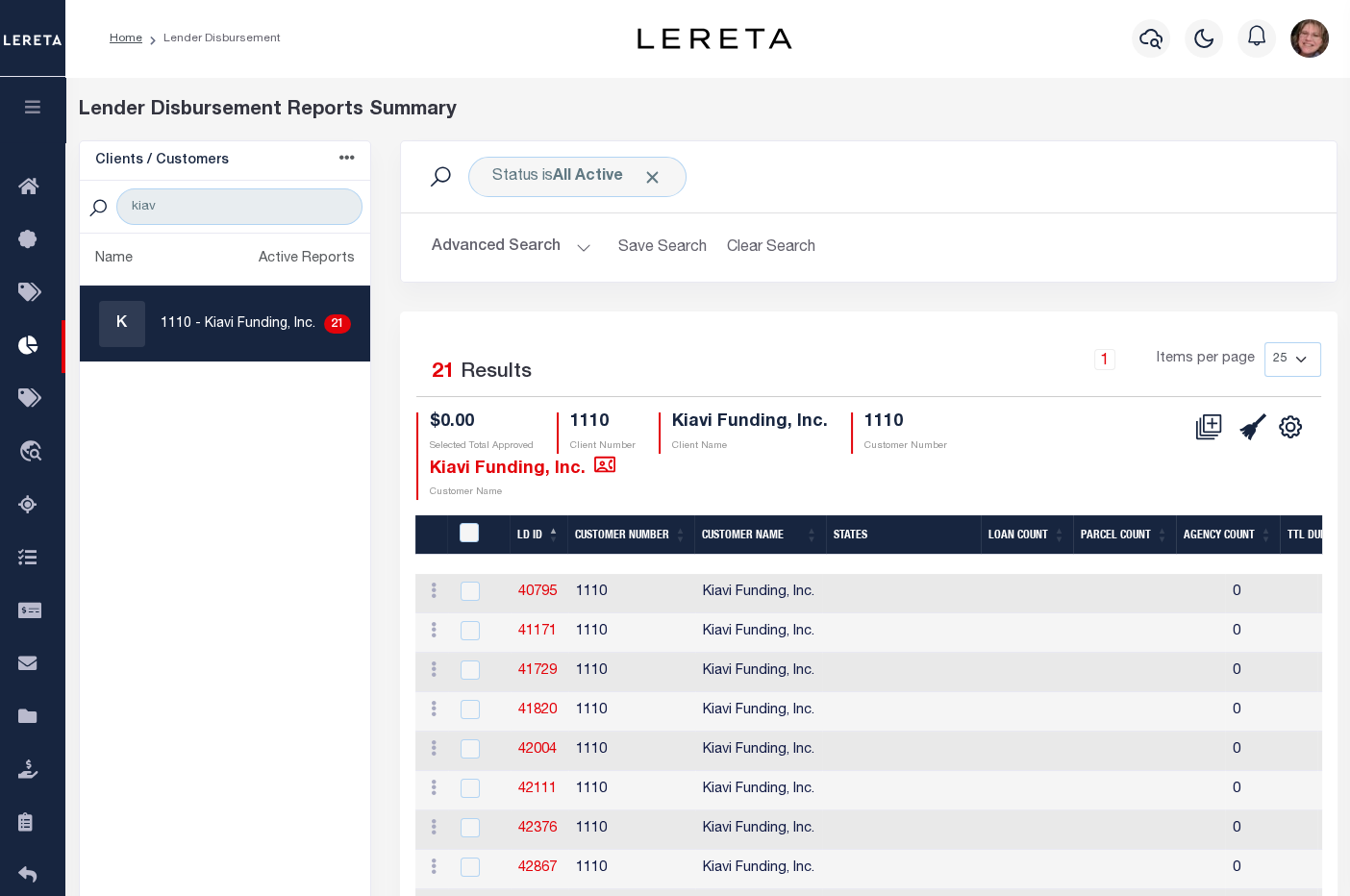 drag, startPoint x: 1028, startPoint y: 0, endPoint x: 701, endPoint y: 91, distance: 339.42599 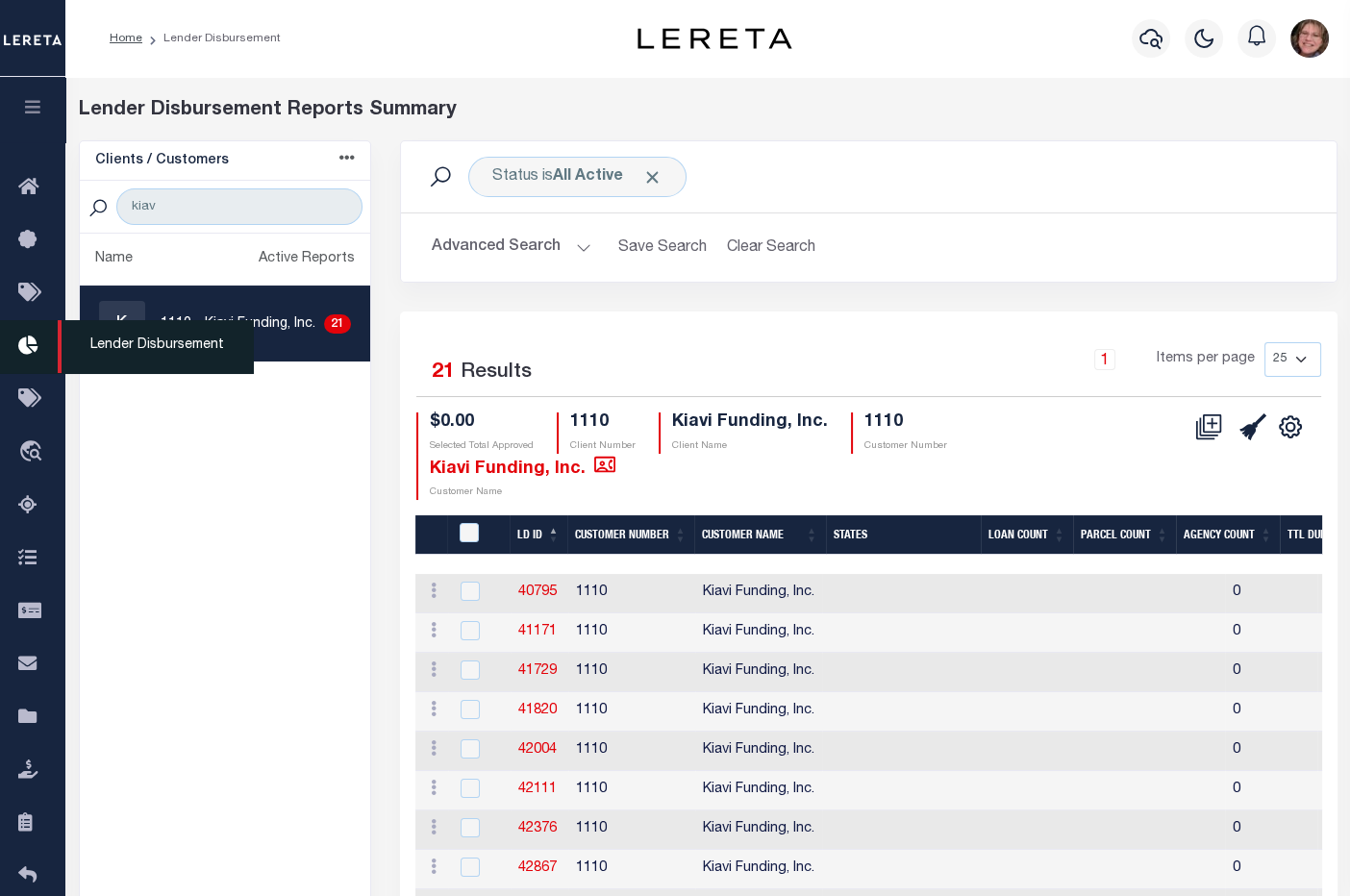 click at bounding box center (34, 346) 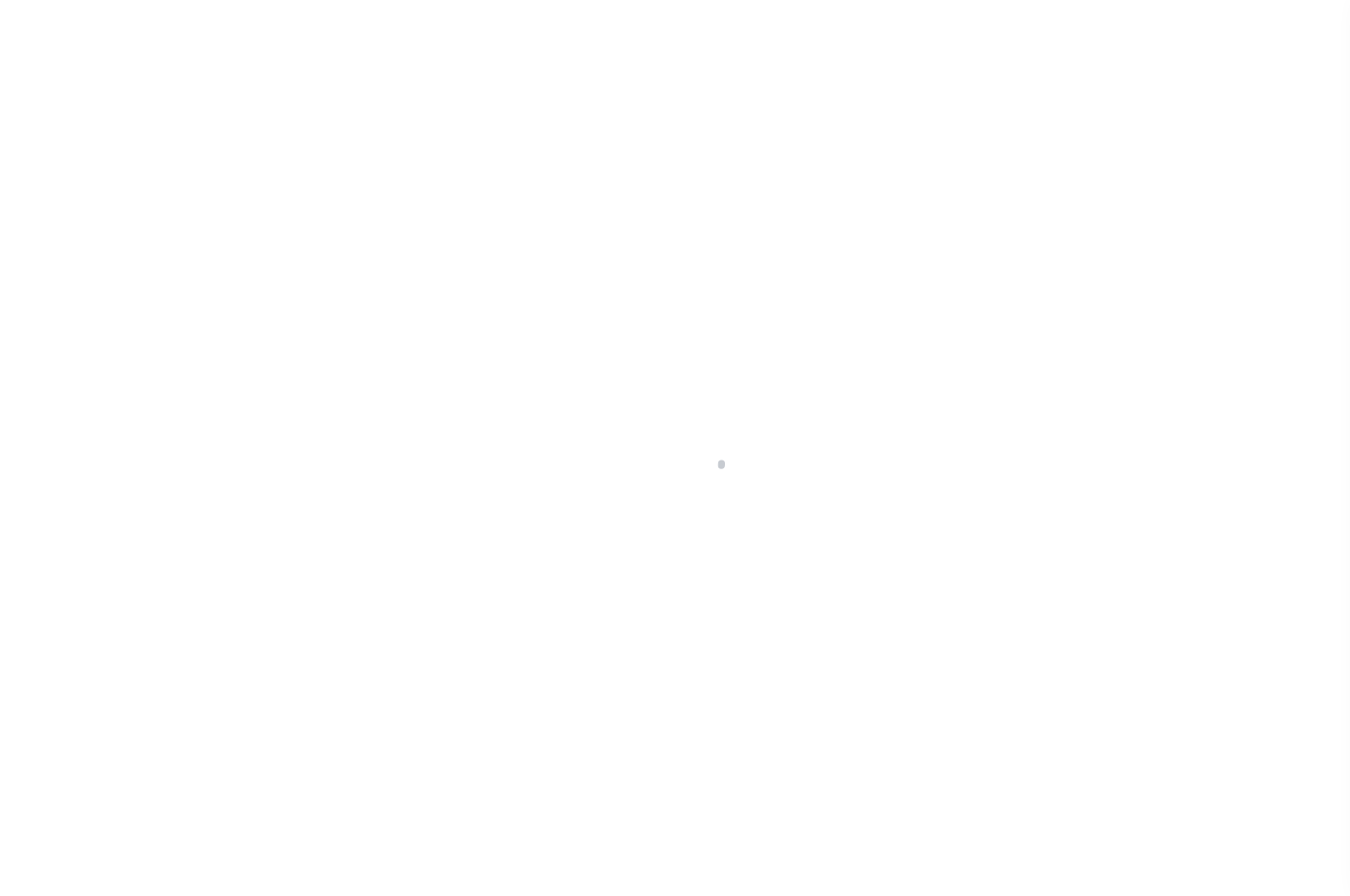scroll, scrollTop: 0, scrollLeft: 0, axis: both 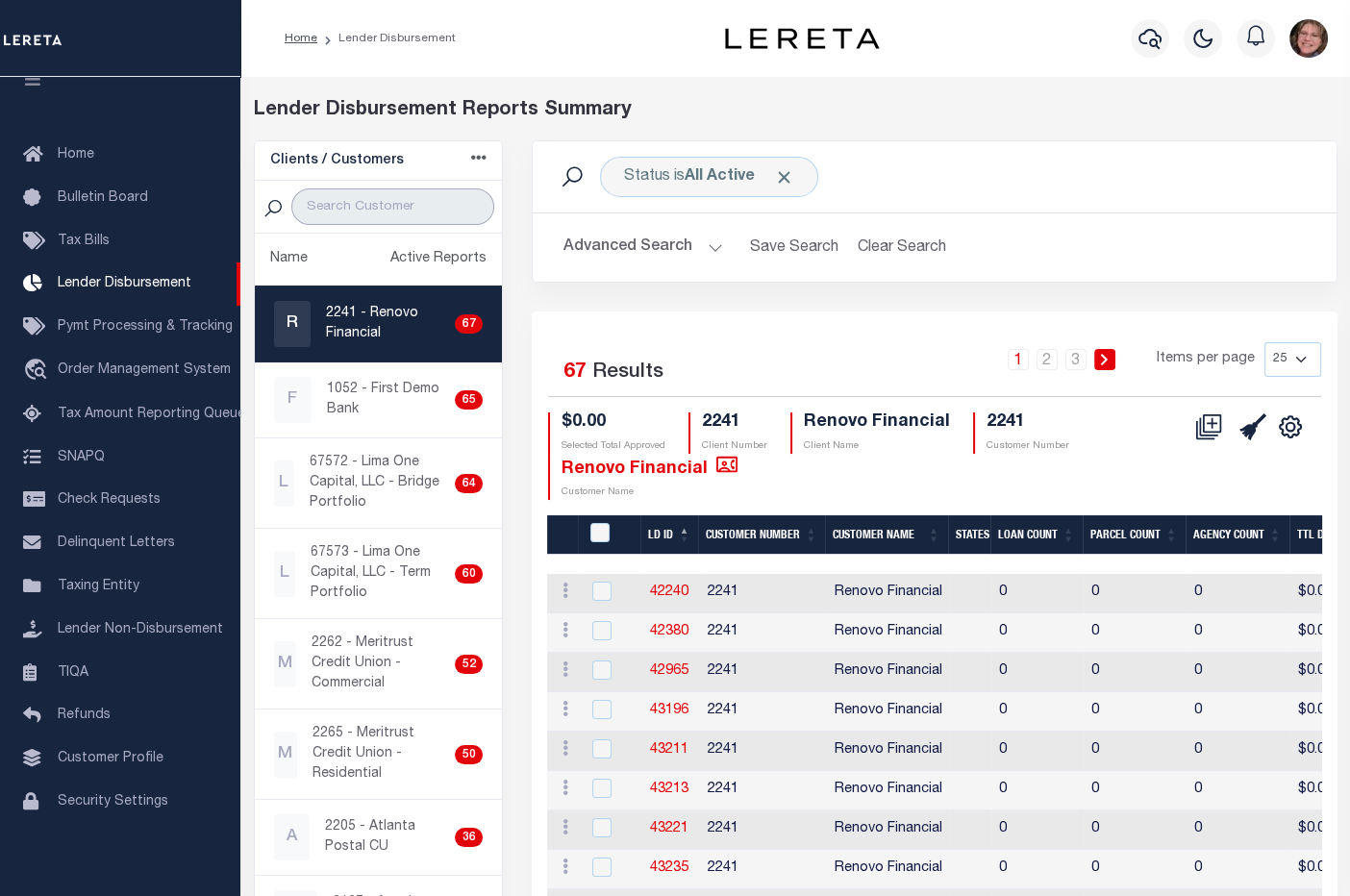click at bounding box center (392, 207) 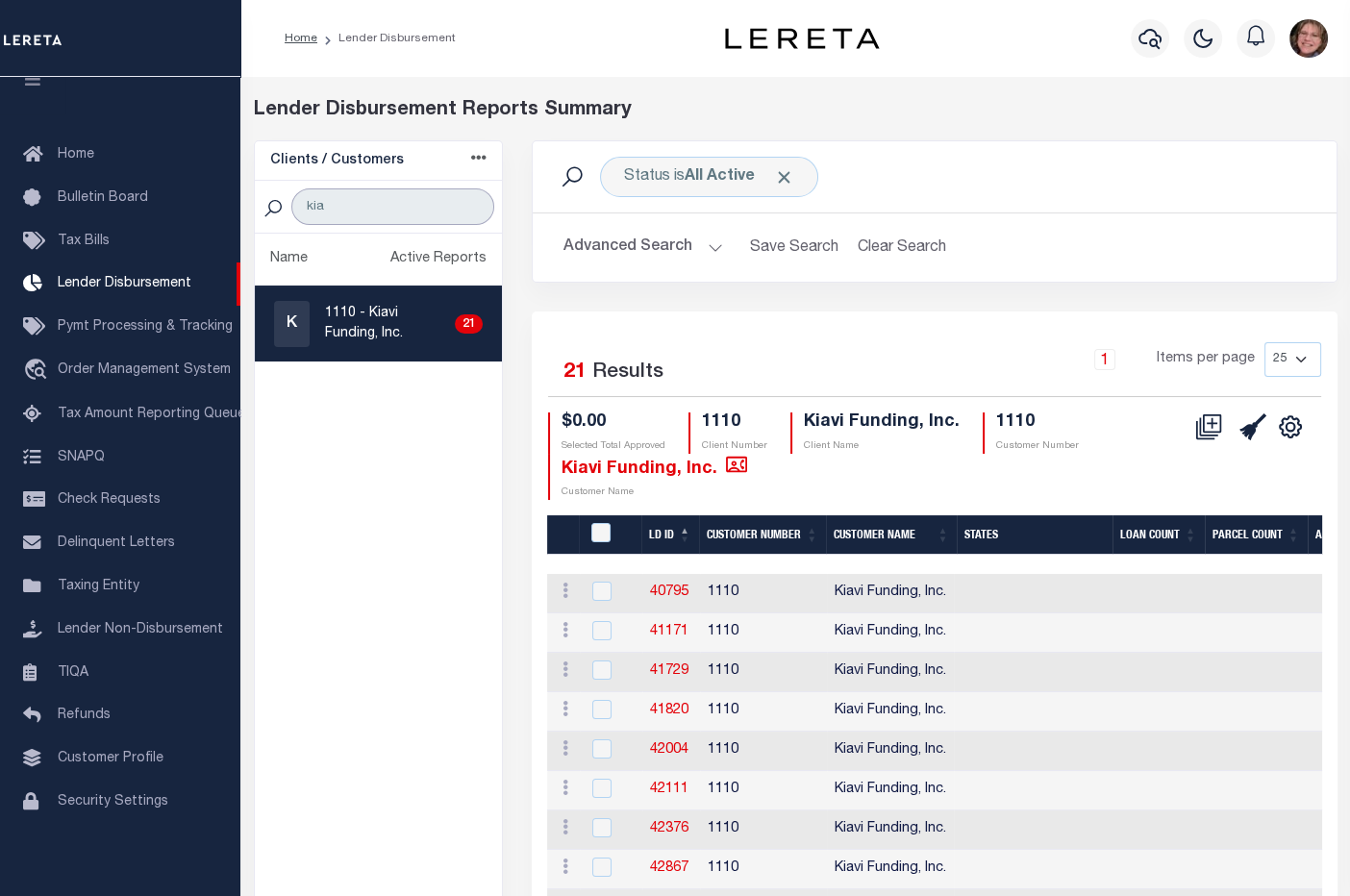type on "kia" 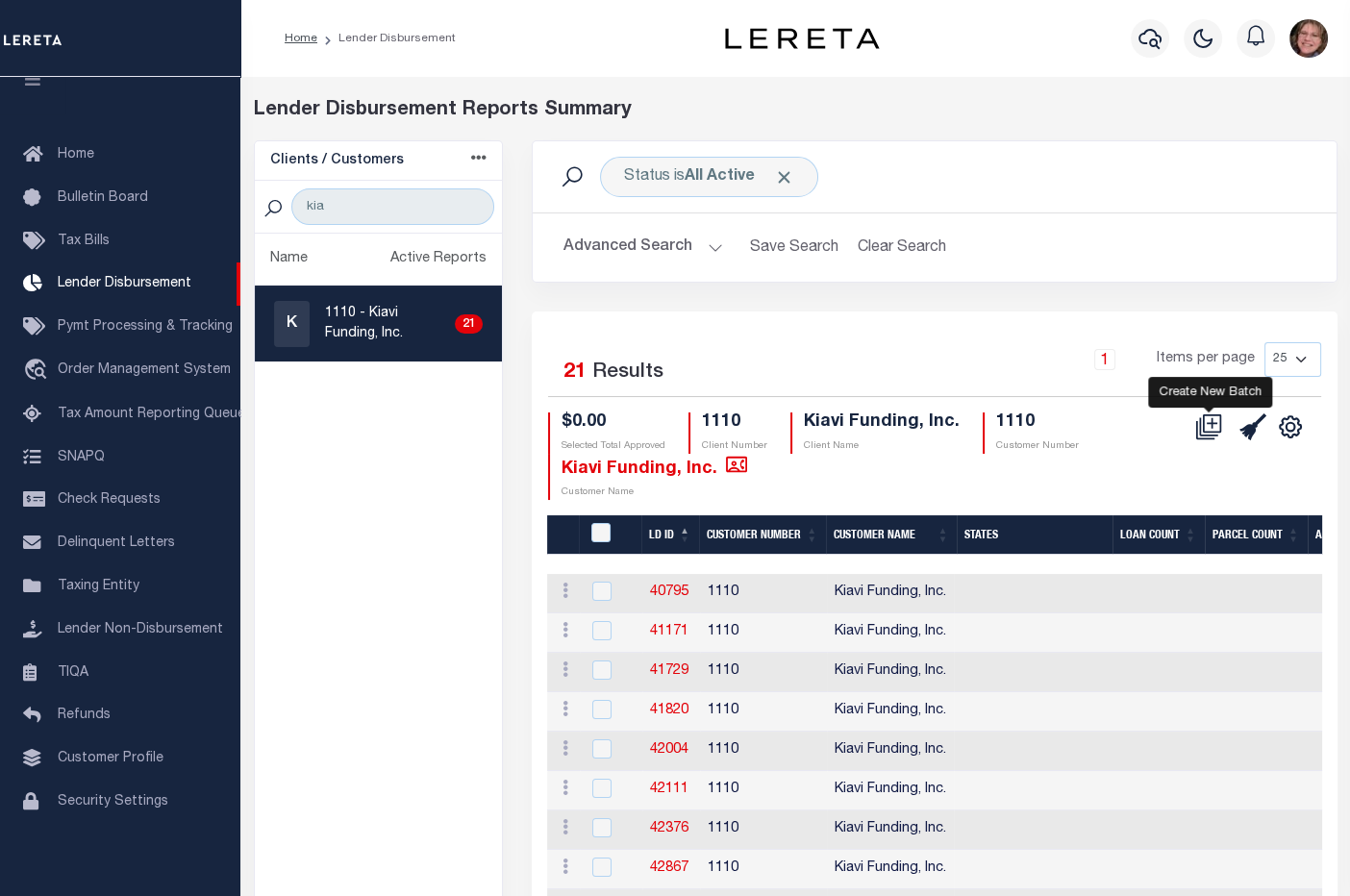 click 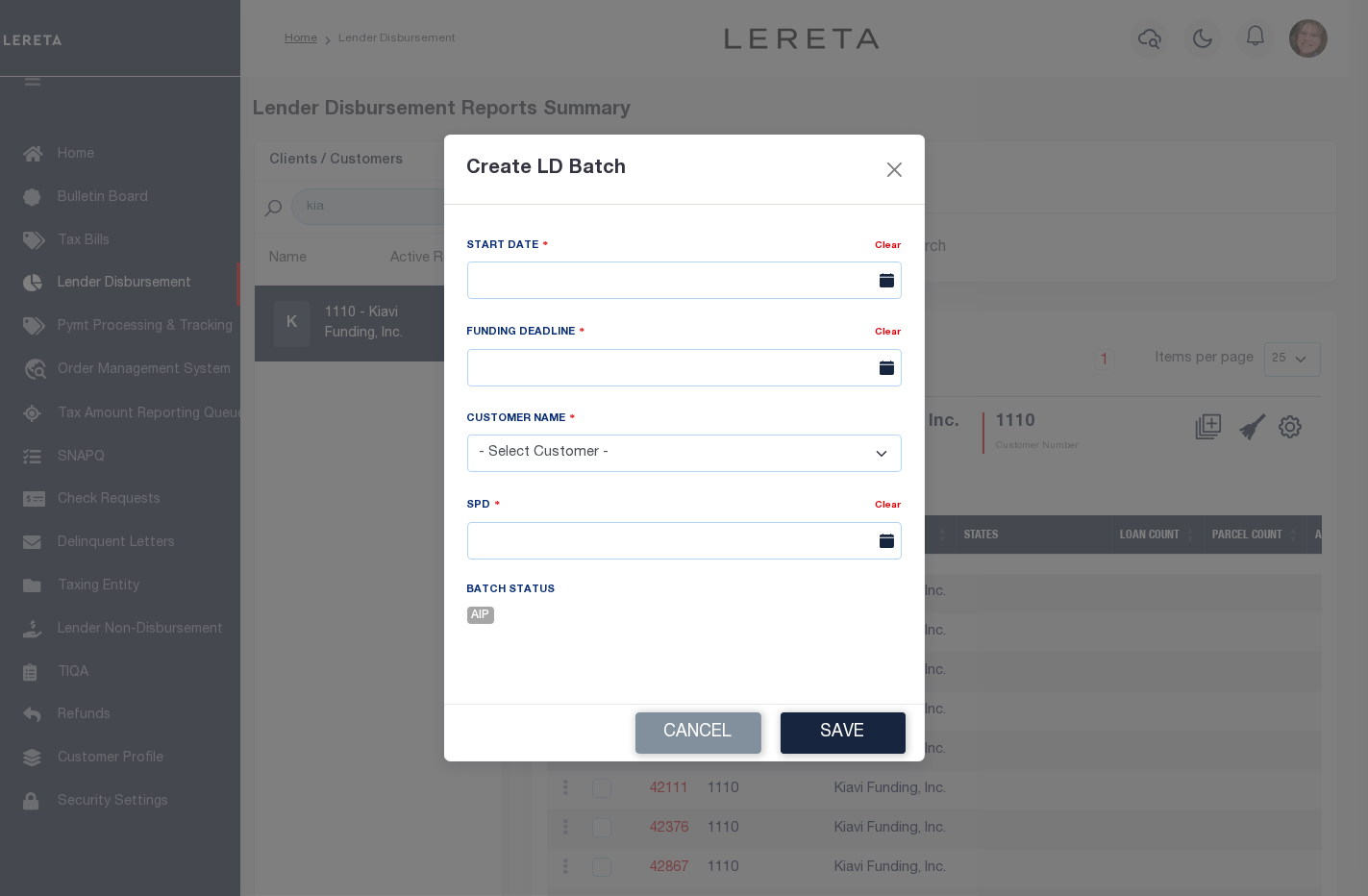 click 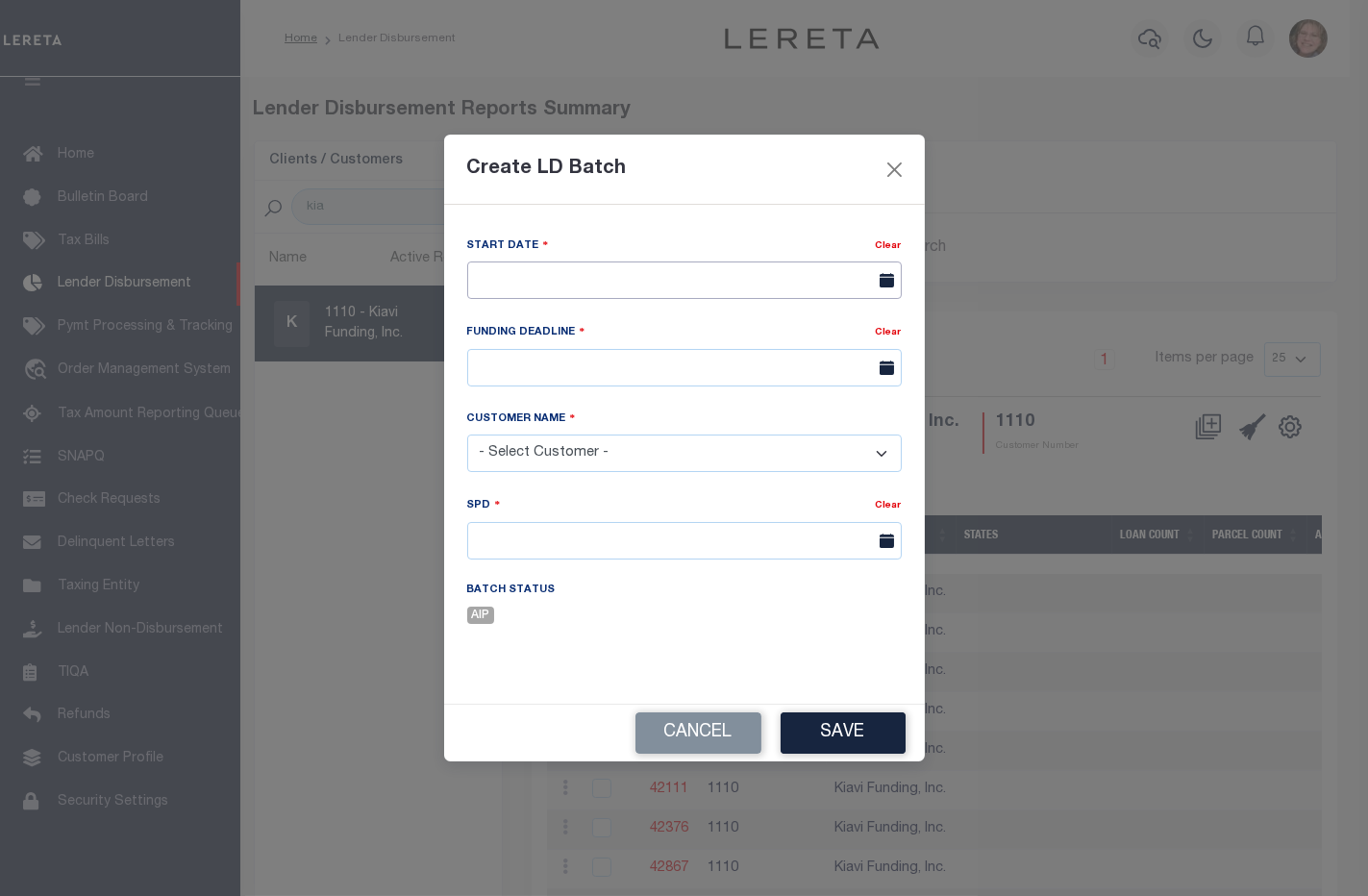 click at bounding box center (684, 280) 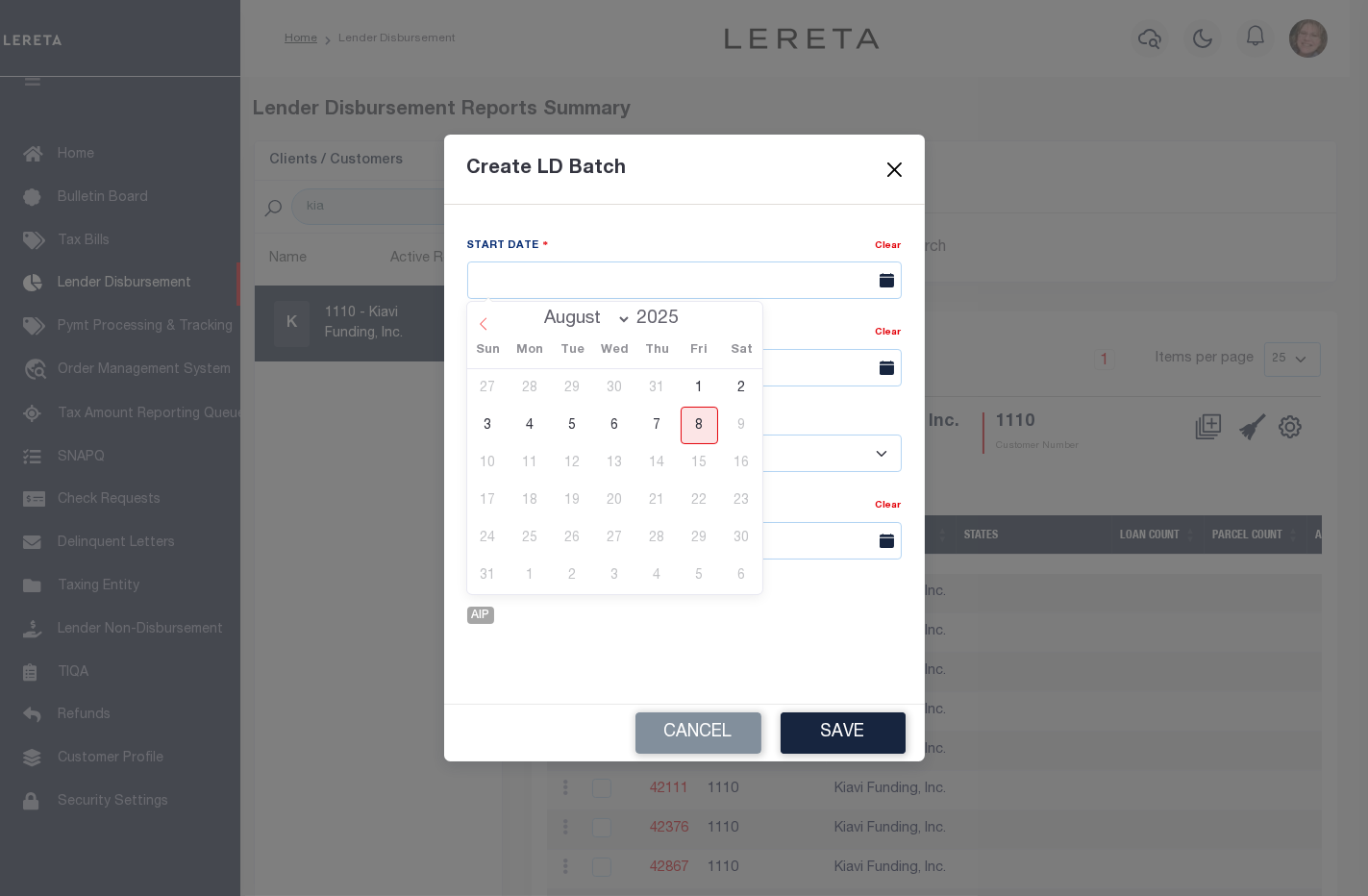 click at bounding box center [484, 318] 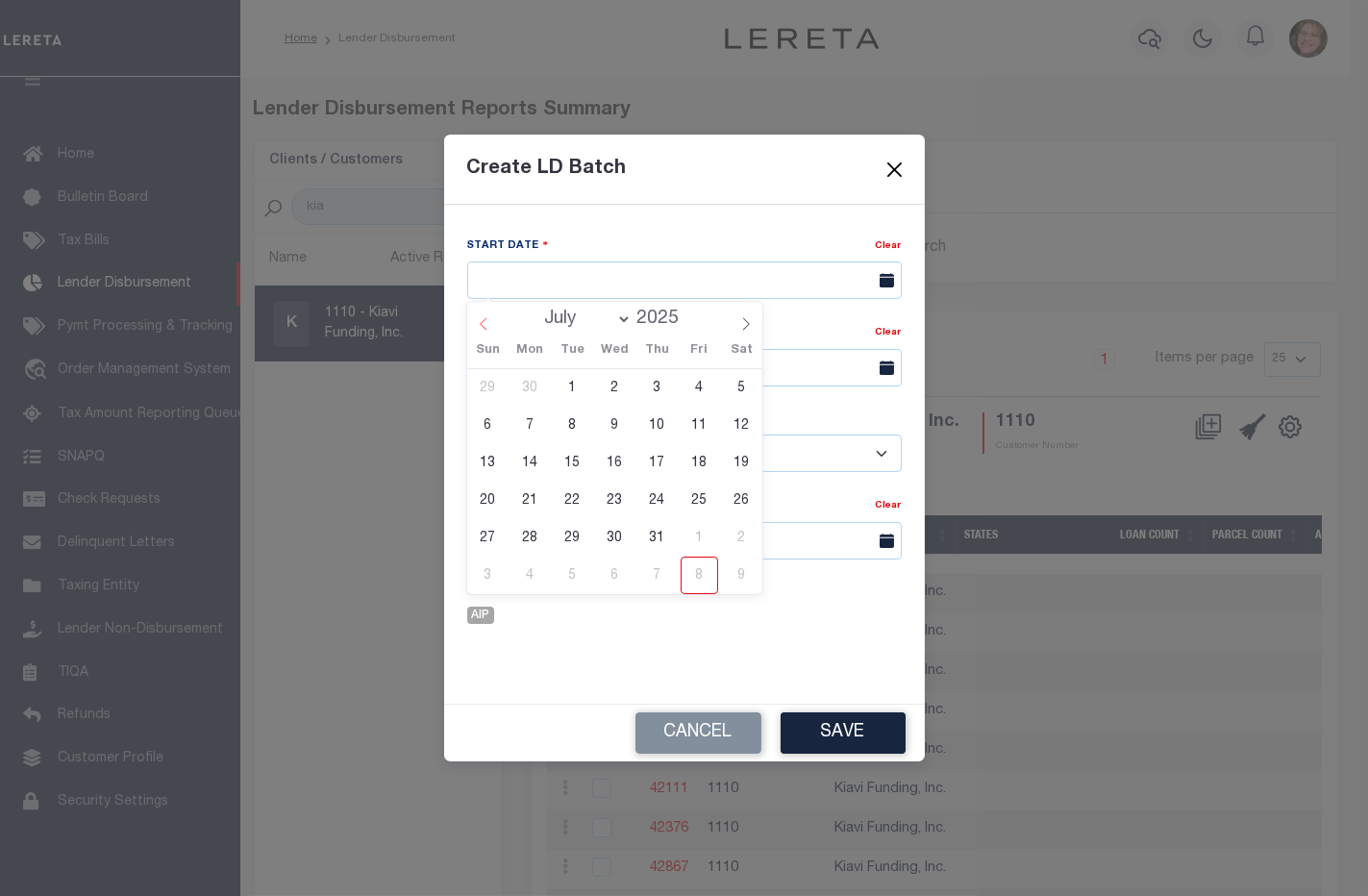click 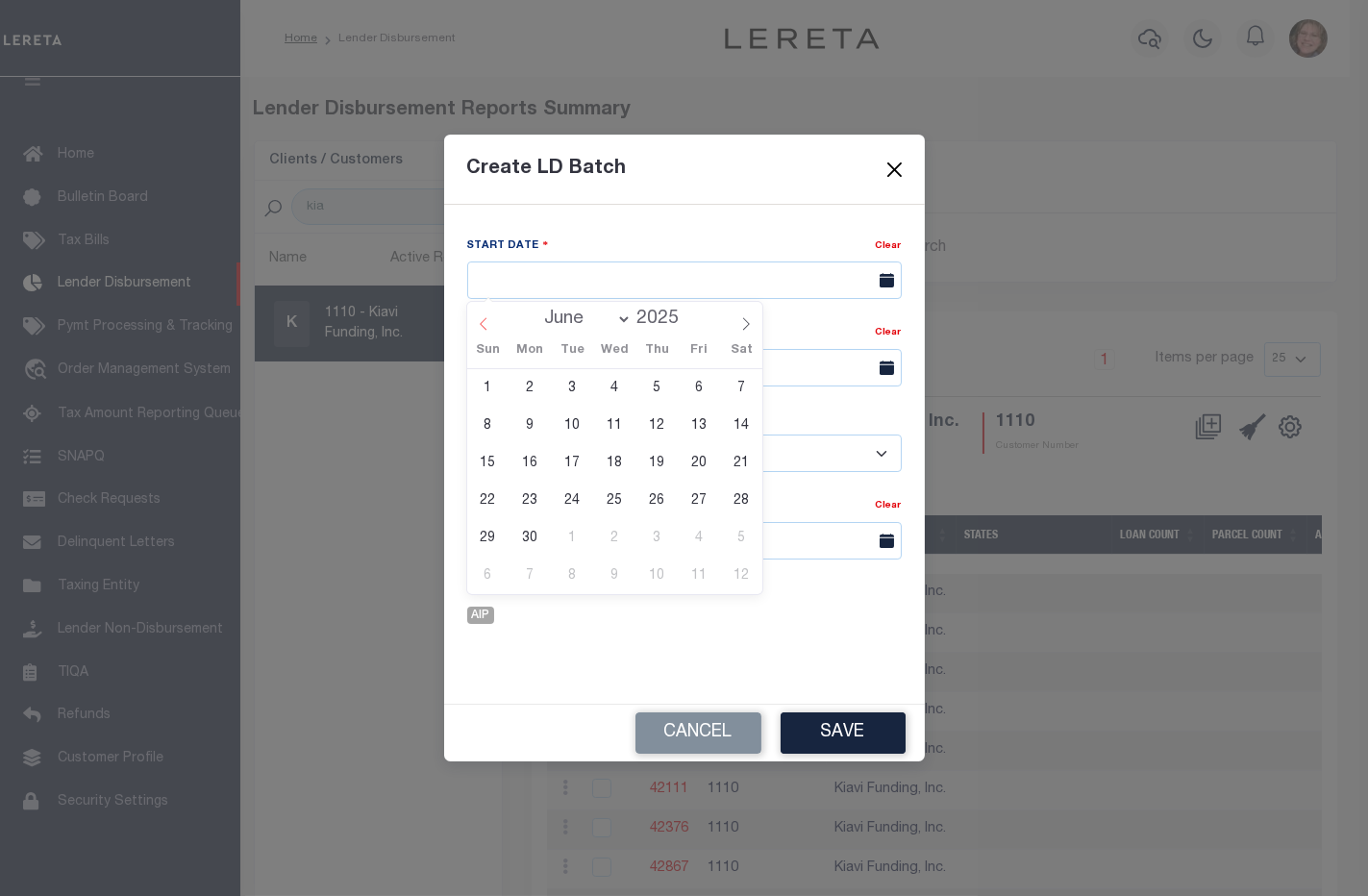 click 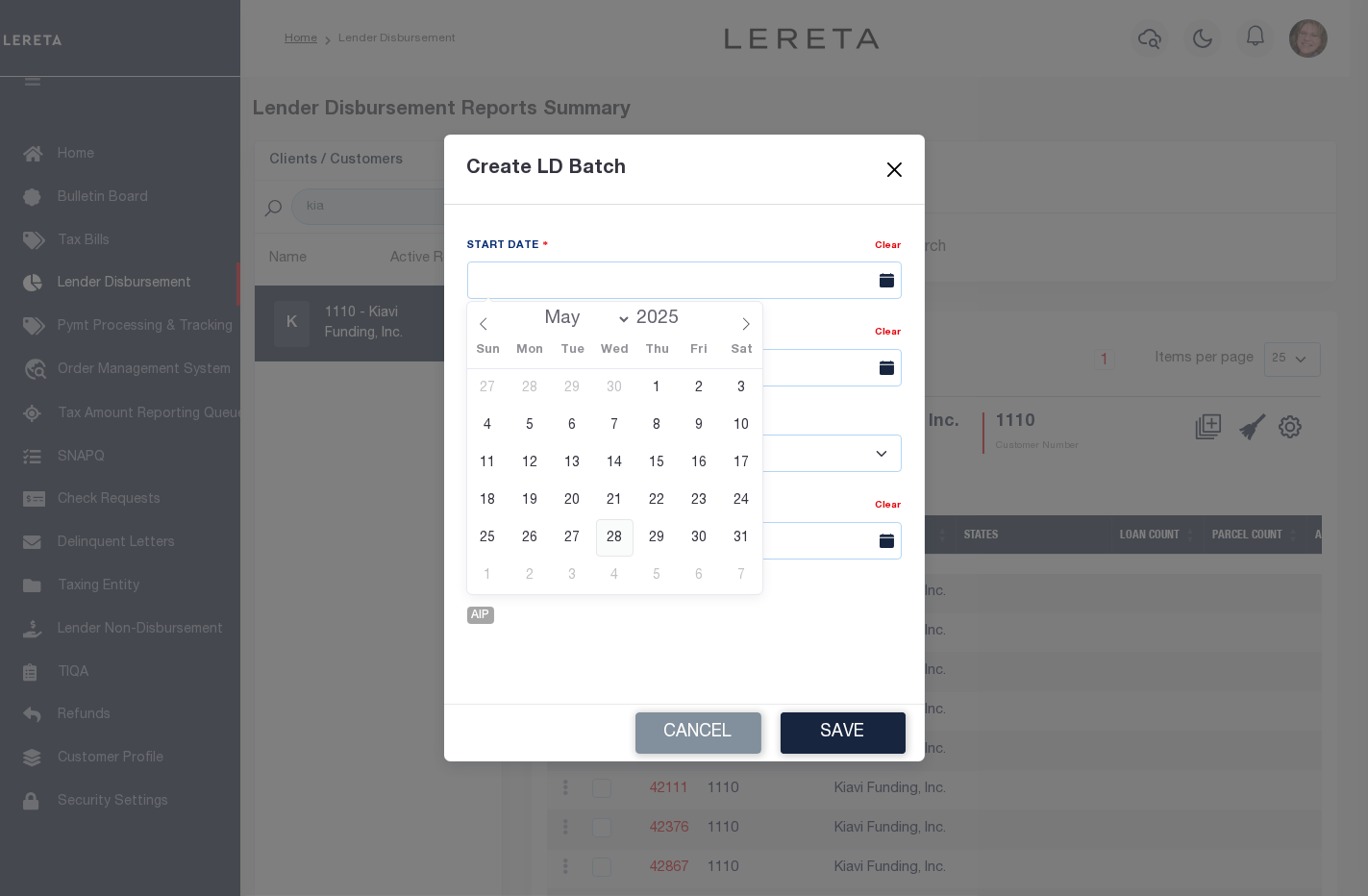 click on "28" at bounding box center (614, 537) 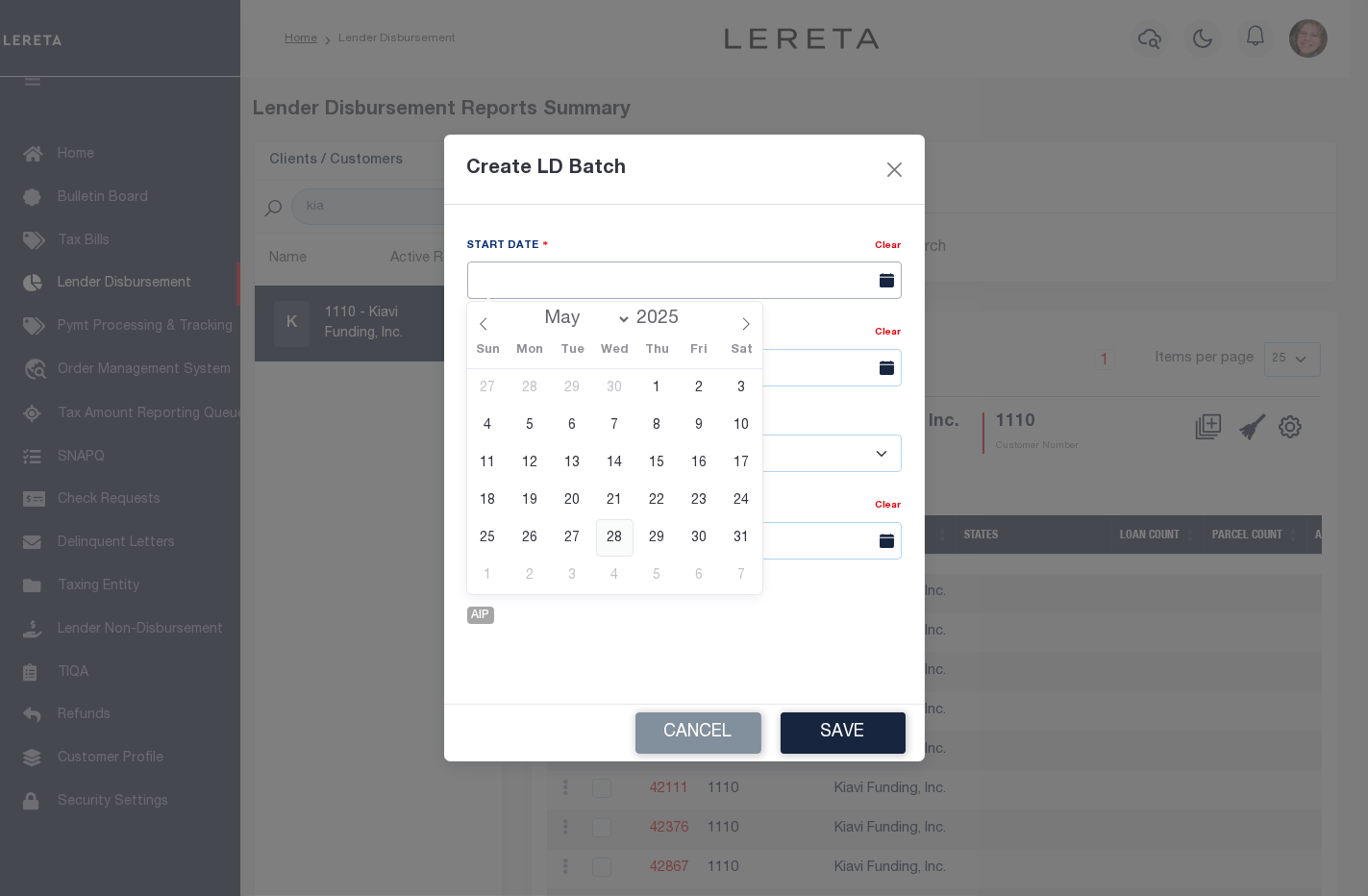 type on "05/28/2025" 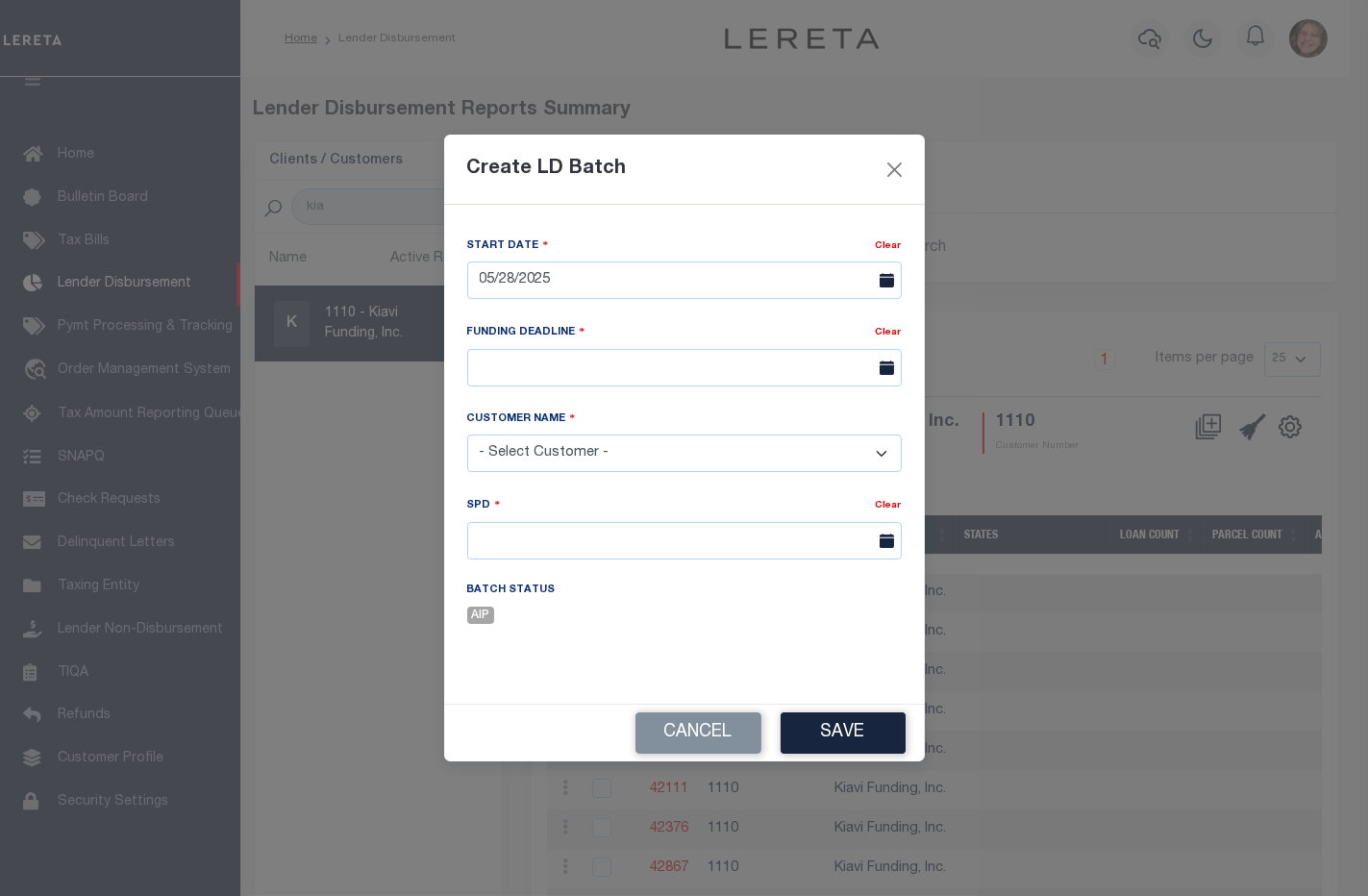 click 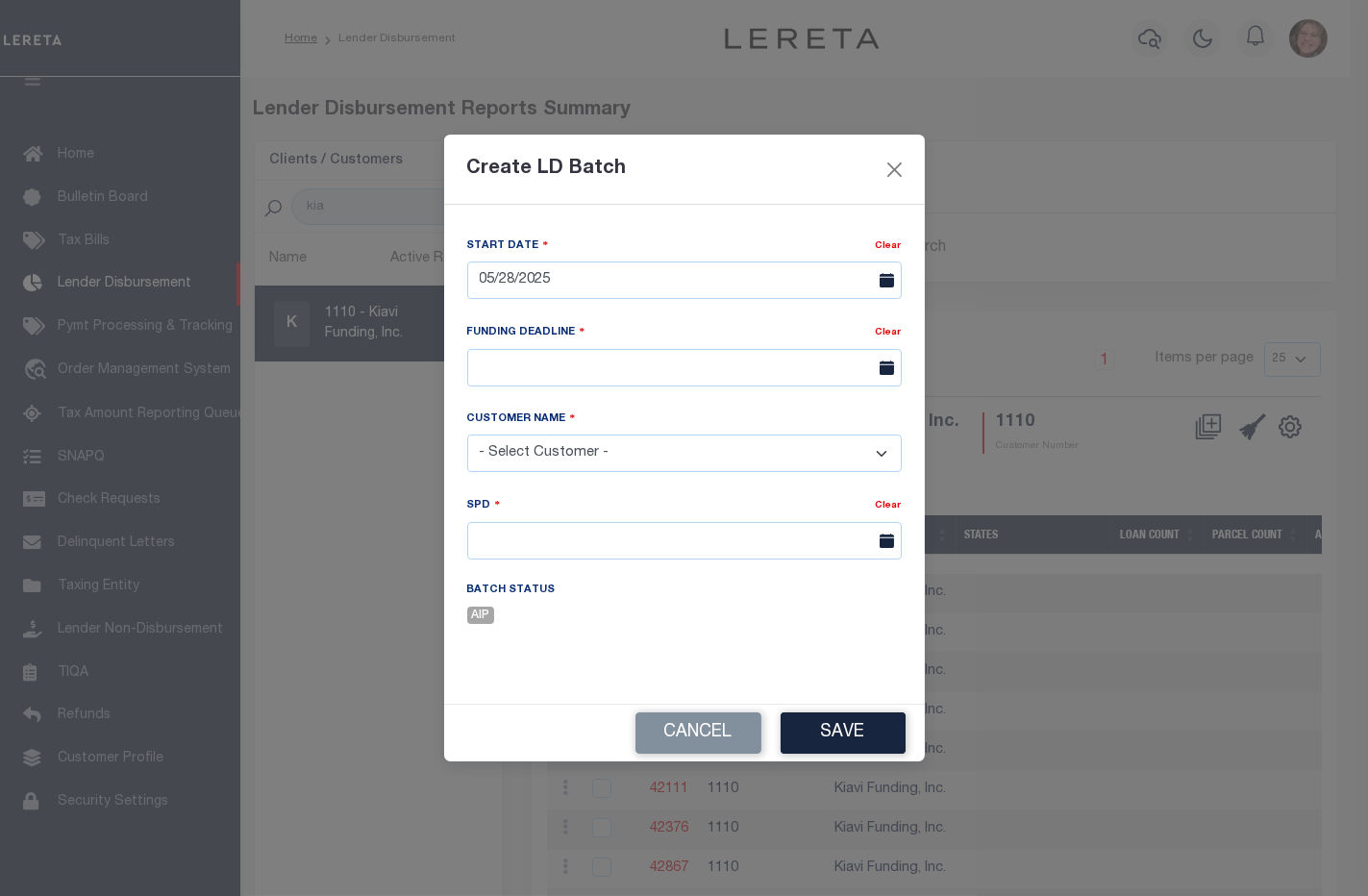 click 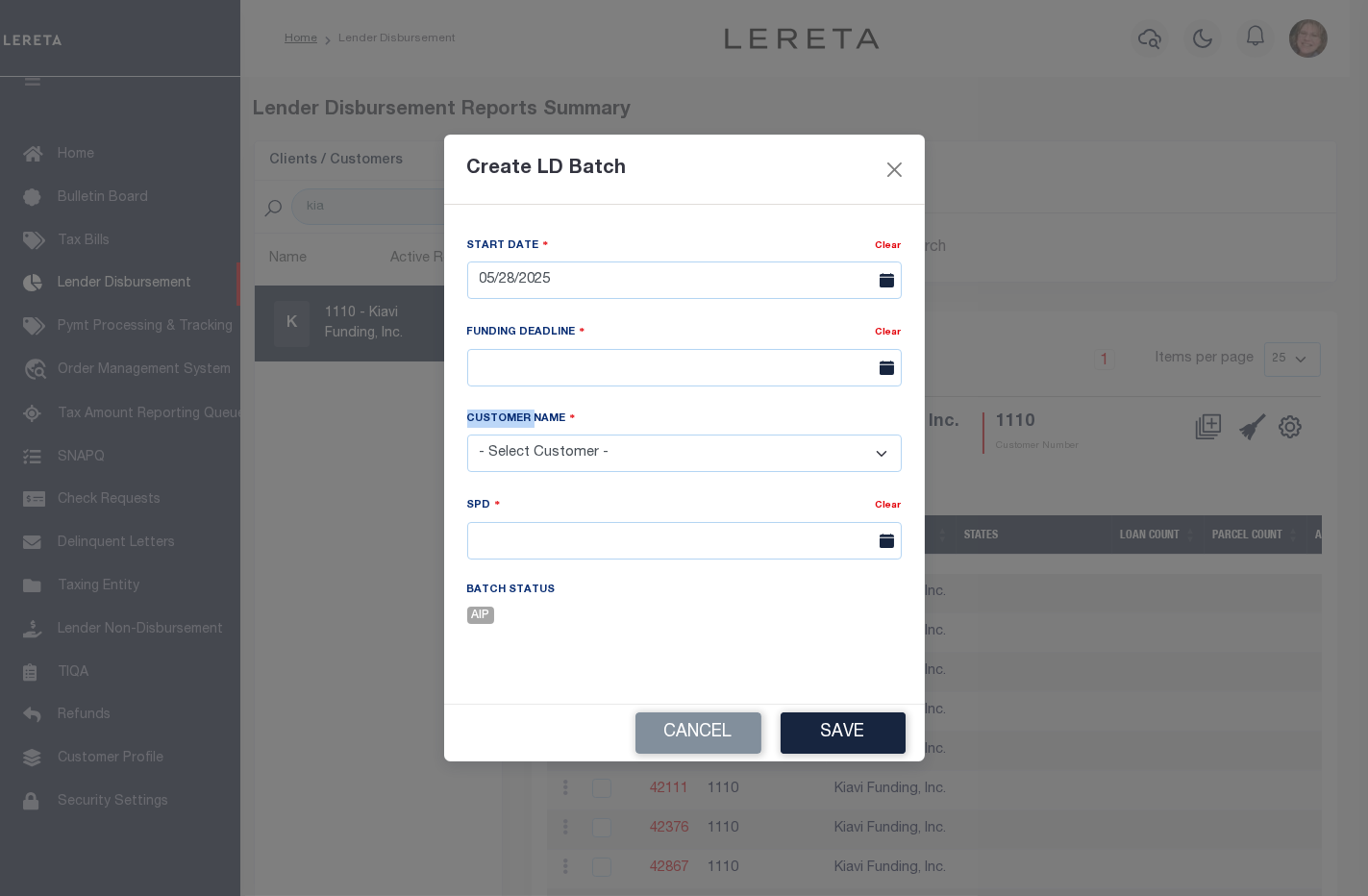 click 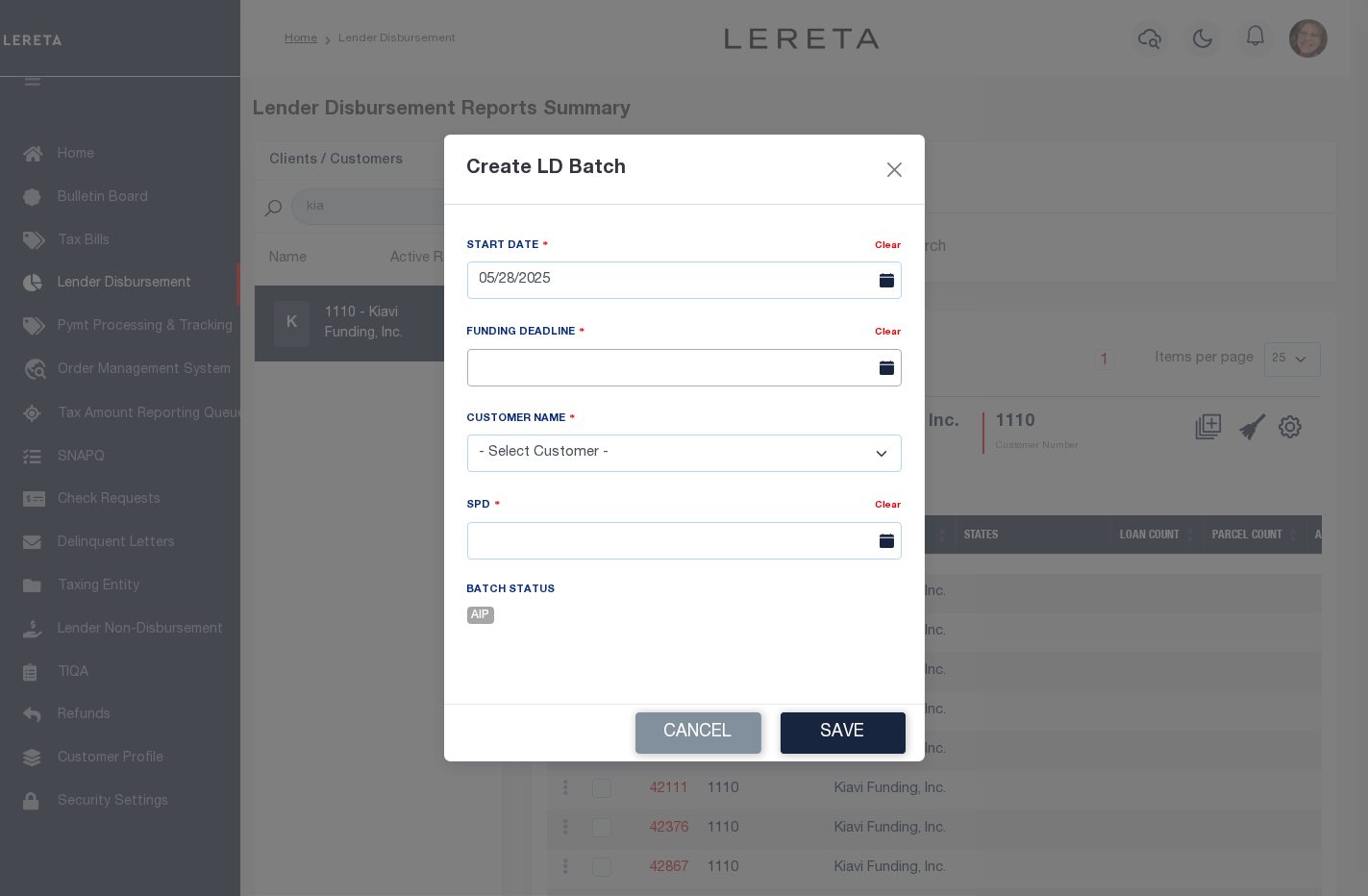 drag, startPoint x: 699, startPoint y: 375, endPoint x: 734, endPoint y: 365, distance: 36.400549 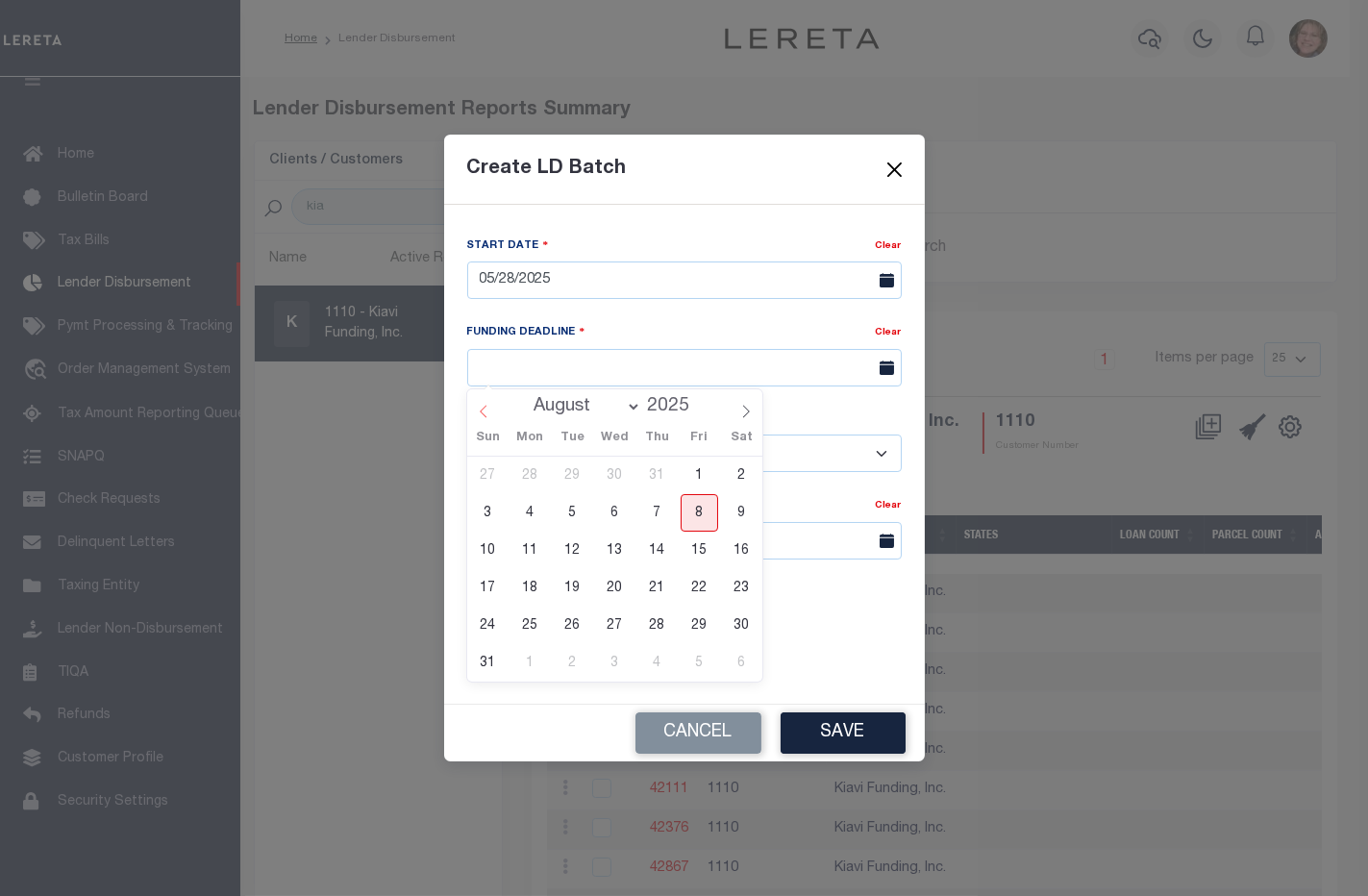 click 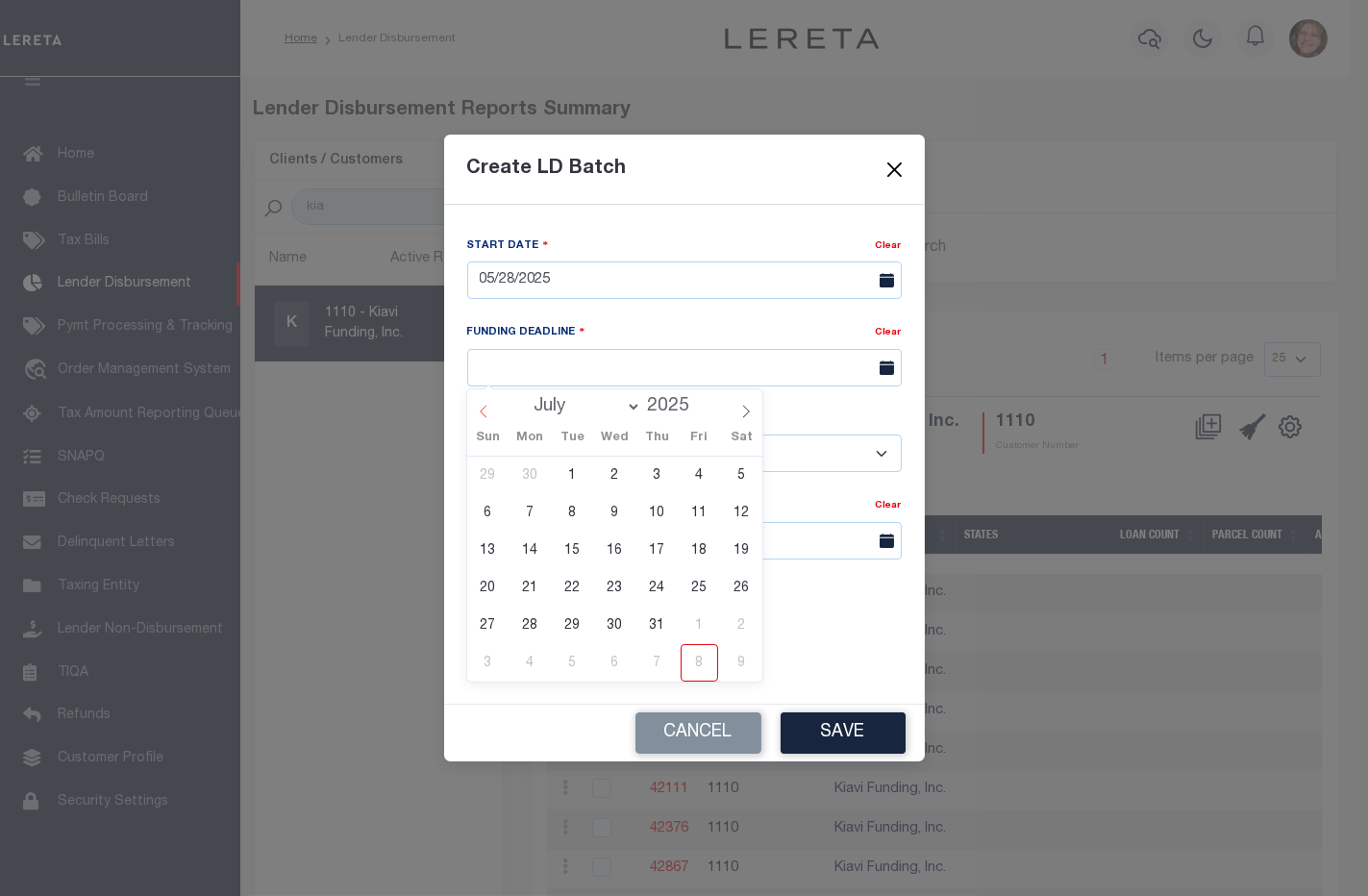click 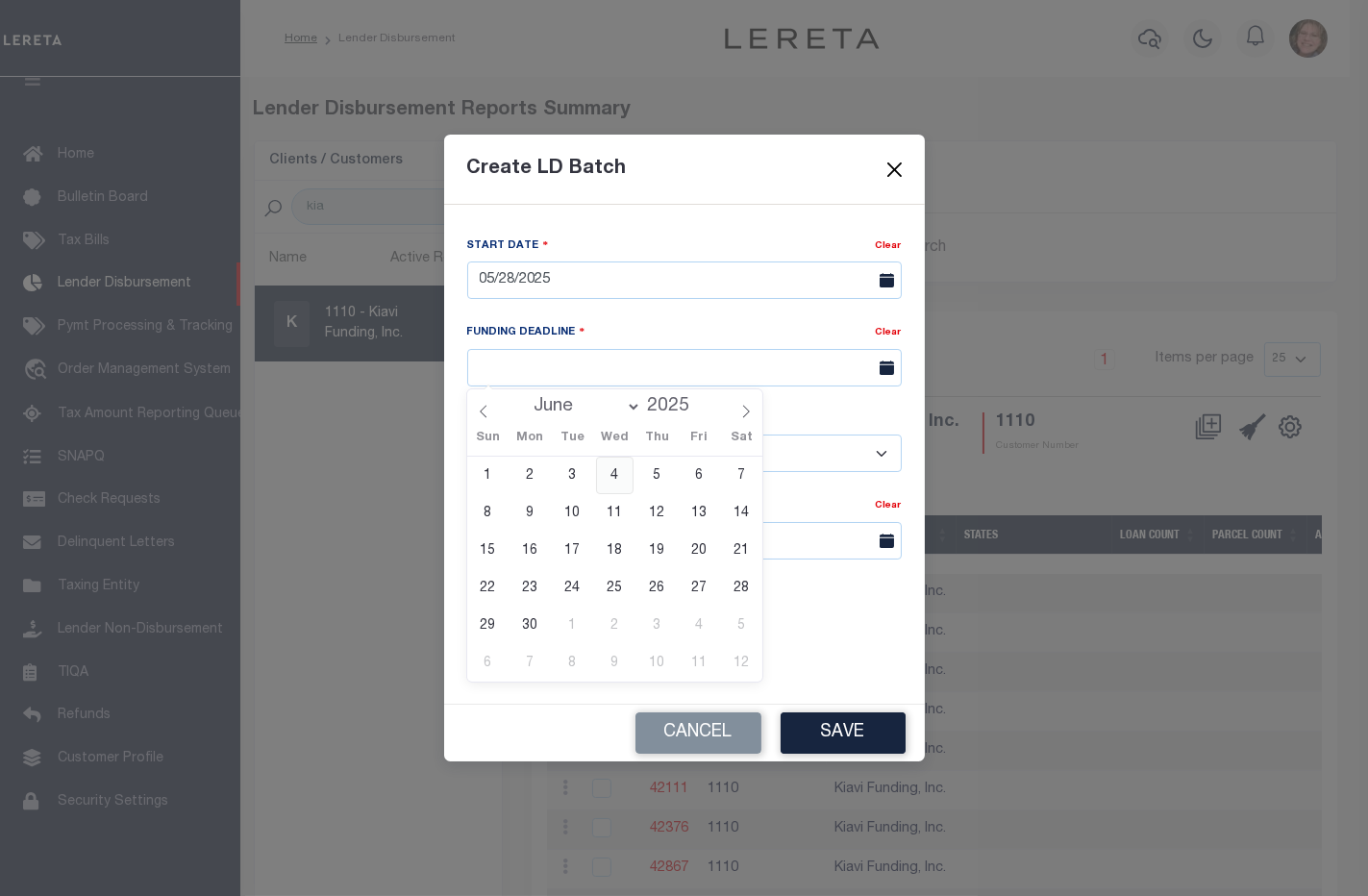 click on "4" at bounding box center (614, 475) 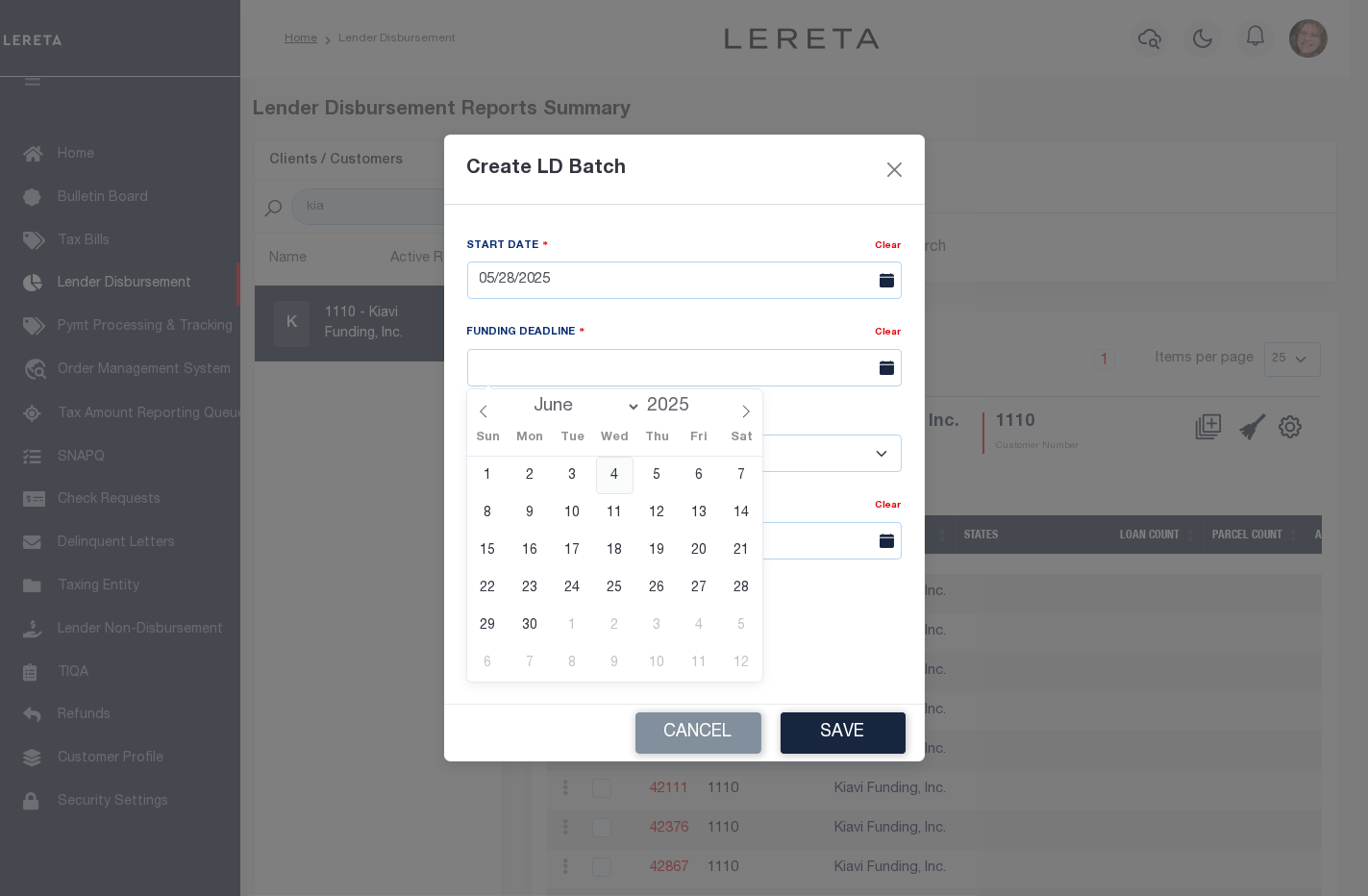 type on "06/04/25" 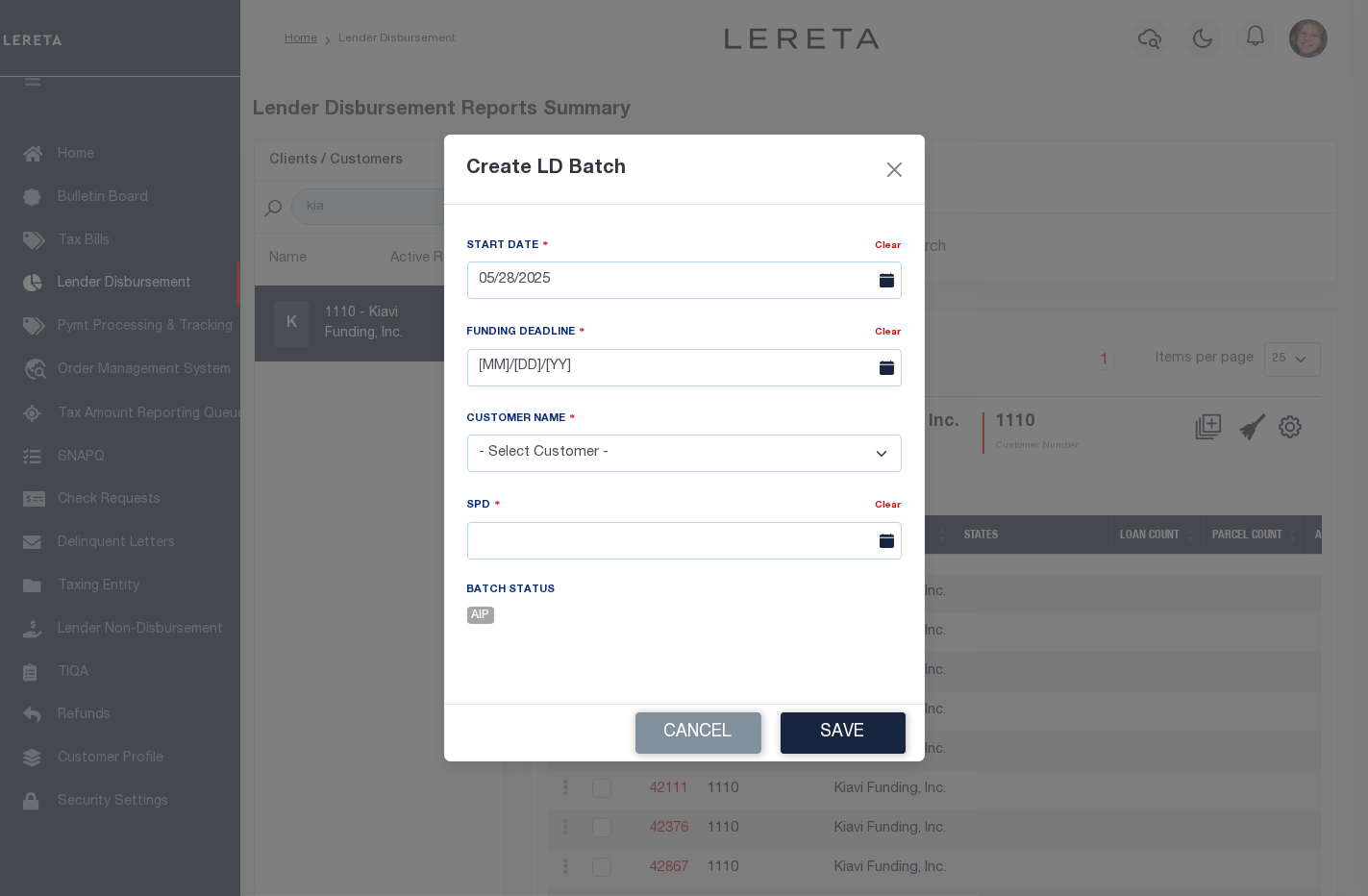 click on "- Select Customer -
Accumatch - Refunds
All In Credit Union
Amarillo National Bank
Ameris Bank
Ameris Bank GGL
Apple Federal Credit Union
Asset Based Lending
Atlanta Postal CU
Austin Bank
b1Bank
Bank Hapoalim B.M. (BHI)
Bank of Louisiana
Bank of the San Juans
Bank of Zachary
Bank Rhode Island
BankVista
Birmingham City Wide LDC
BMI Federal Credit Union
Bonvenu Bank, N.A.
Brookline Bank
California Statewide CDC
Center Street Lending Corporation
Christian Community Credit Union
Citizens Bank - Indiana
City Bank
City Credit Union
Civista Bank
Cooperative Business Services
Cornerstone Capital Bank
Corporate America Lending
Crossroads Bank
DAL Capital
Desert Valleys FCU
DLP Bank
Eastern Funding
FBN Finance LLC
Fidelity Federal Savings and Loan Association
First Bank of Greenwich
First Citizens Bank
First Command Bank
First Demo Bank
First Financial Bank
First Guaranty Bank
First National Bank of Granbury
First New York FCU" at bounding box center [684, 453] 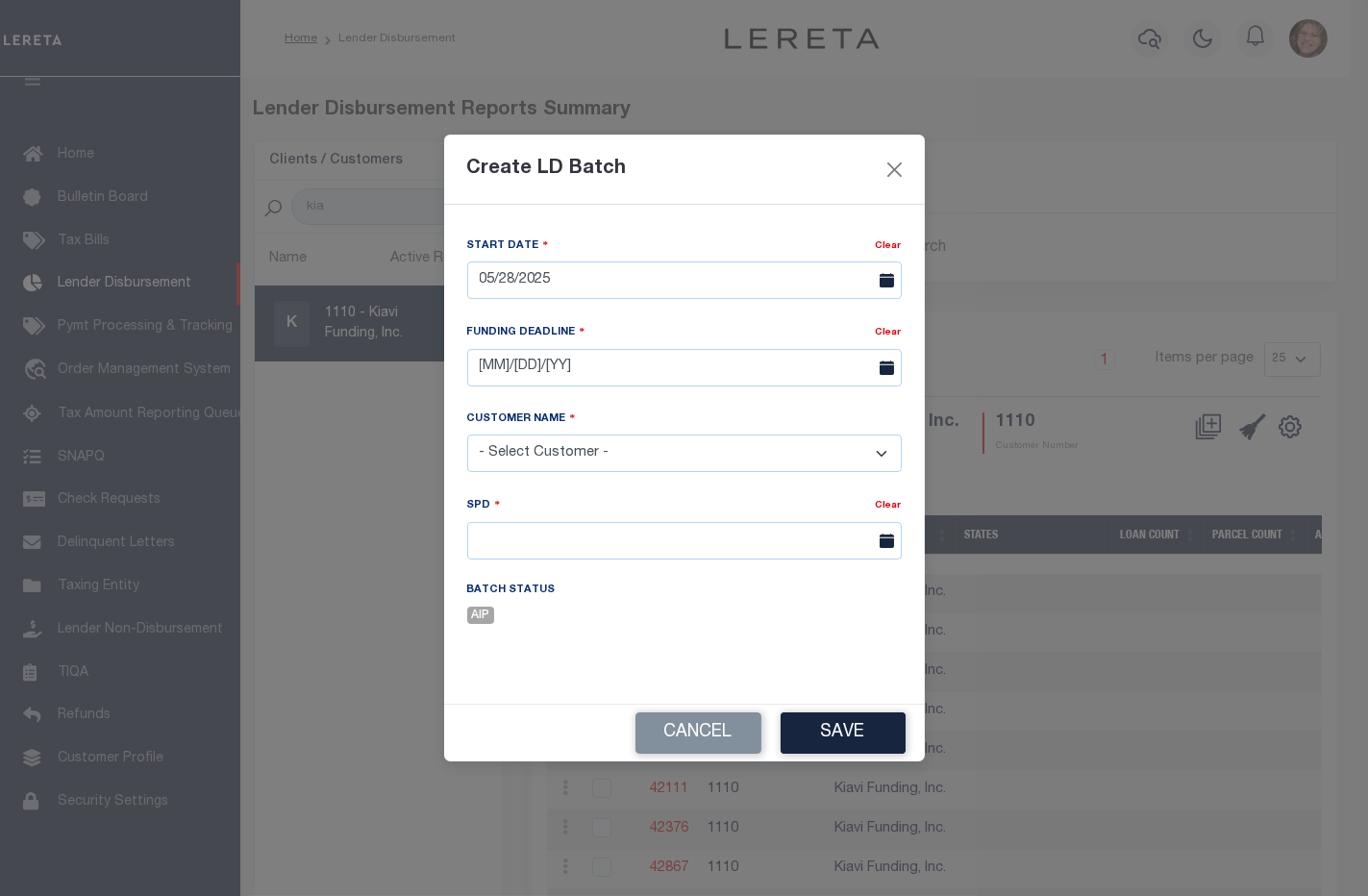 select on "1110" 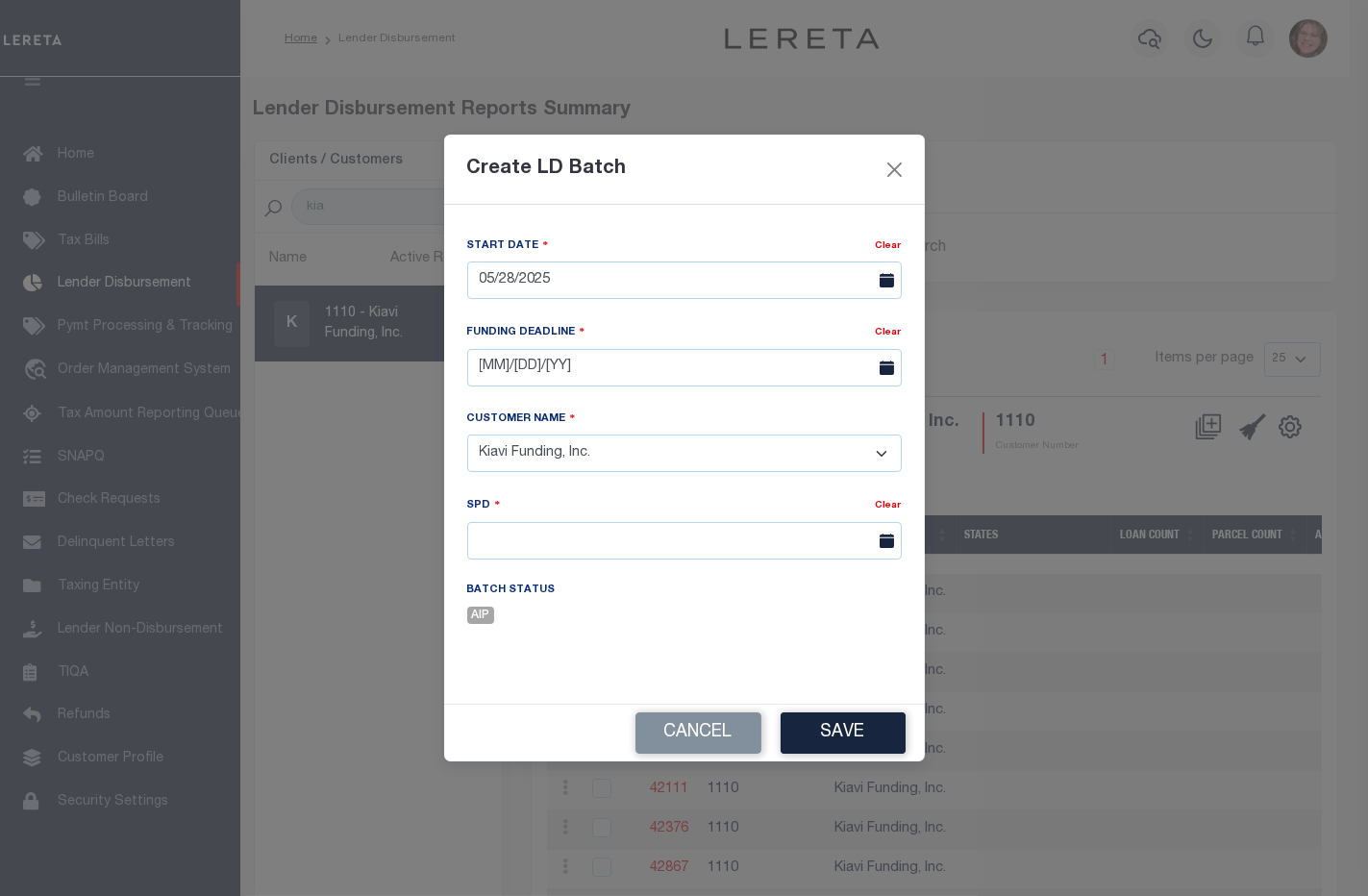 click on "- Select Customer -
Accumatch - Refunds
All In Credit Union
Amarillo National Bank
Ameris Bank
Ameris Bank GGL
Apple Federal Credit Union
Asset Based Lending
Atlanta Postal CU
Austin Bank
b1Bank
Bank Hapoalim B.M. (BHI)
Bank of Louisiana
Bank of the San Juans
Bank of Zachary
Bank Rhode Island
BankVista
Birmingham City Wide LDC
BMI Federal Credit Union
Bonvenu Bank, N.A.
Brookline Bank
California Statewide CDC
Center Street Lending Corporation
Christian Community Credit Union
Citizens Bank - Indiana
City Bank
City Credit Union
Civista Bank
Cooperative Business Services
Cornerstone Capital Bank
Corporate America Lending
Crossroads Bank
DAL Capital
Desert Valleys FCU
DLP Bank
Eastern Funding
FBN Finance LLC
Fidelity Federal Savings and Loan Association
First Bank of Greenwich
First Citizens Bank
First Command Bank
First Demo Bank
First Financial Bank
First Guaranty Bank
First National Bank of Granbury
First New York FCU" at bounding box center (684, 453) 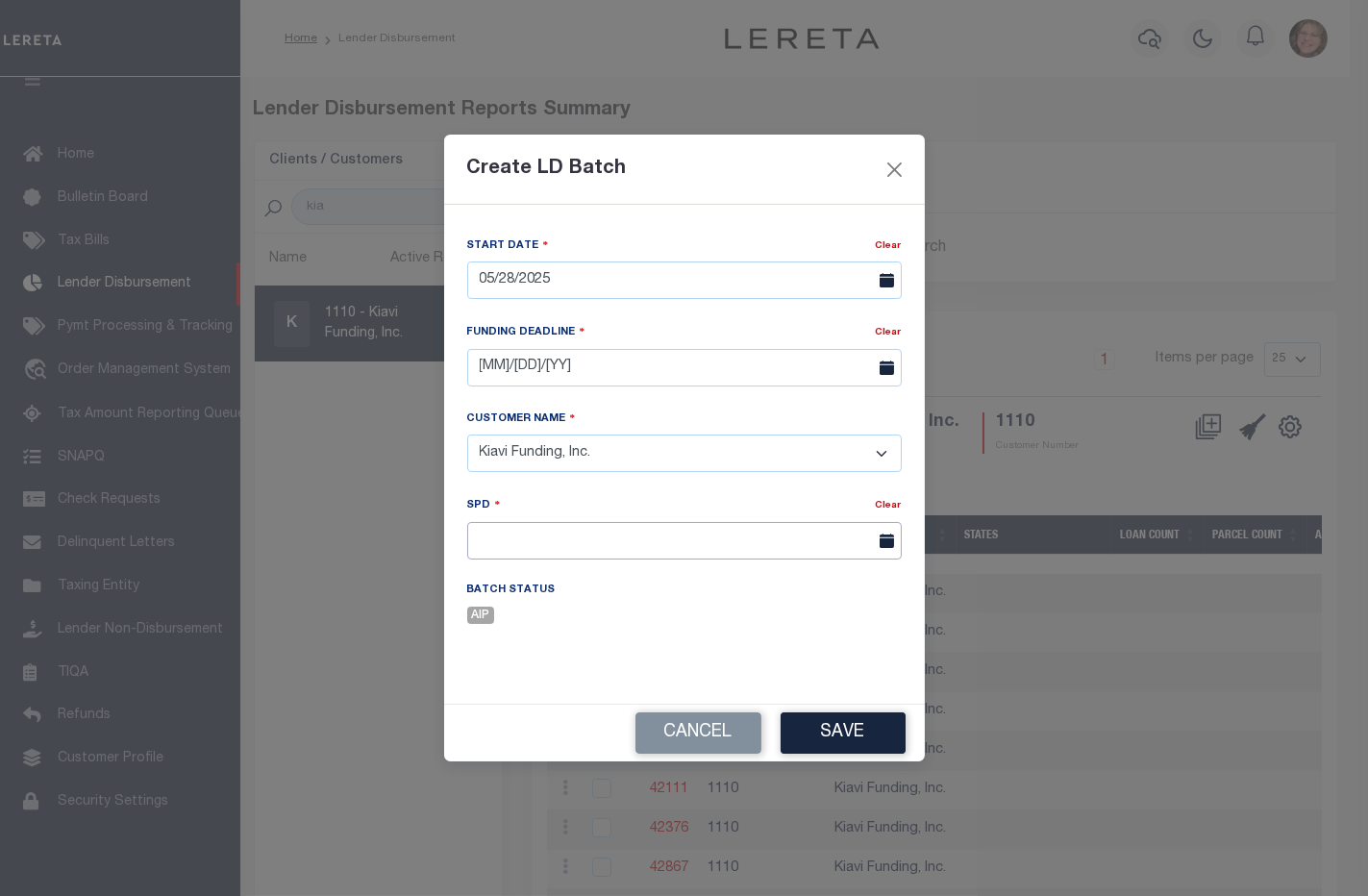 click at bounding box center [684, 540] 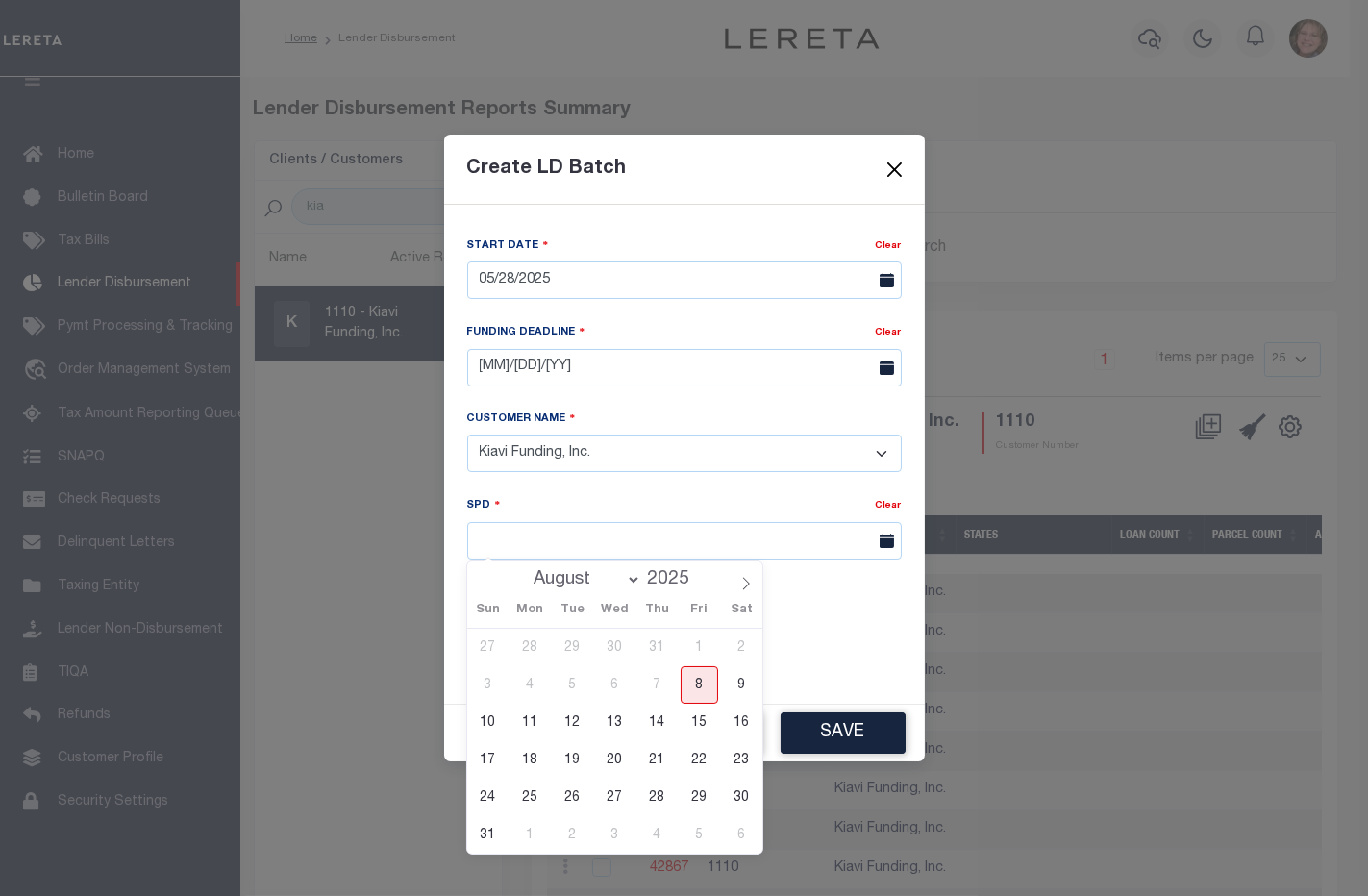 click on "August September October November December 2025" at bounding box center [615, 578] 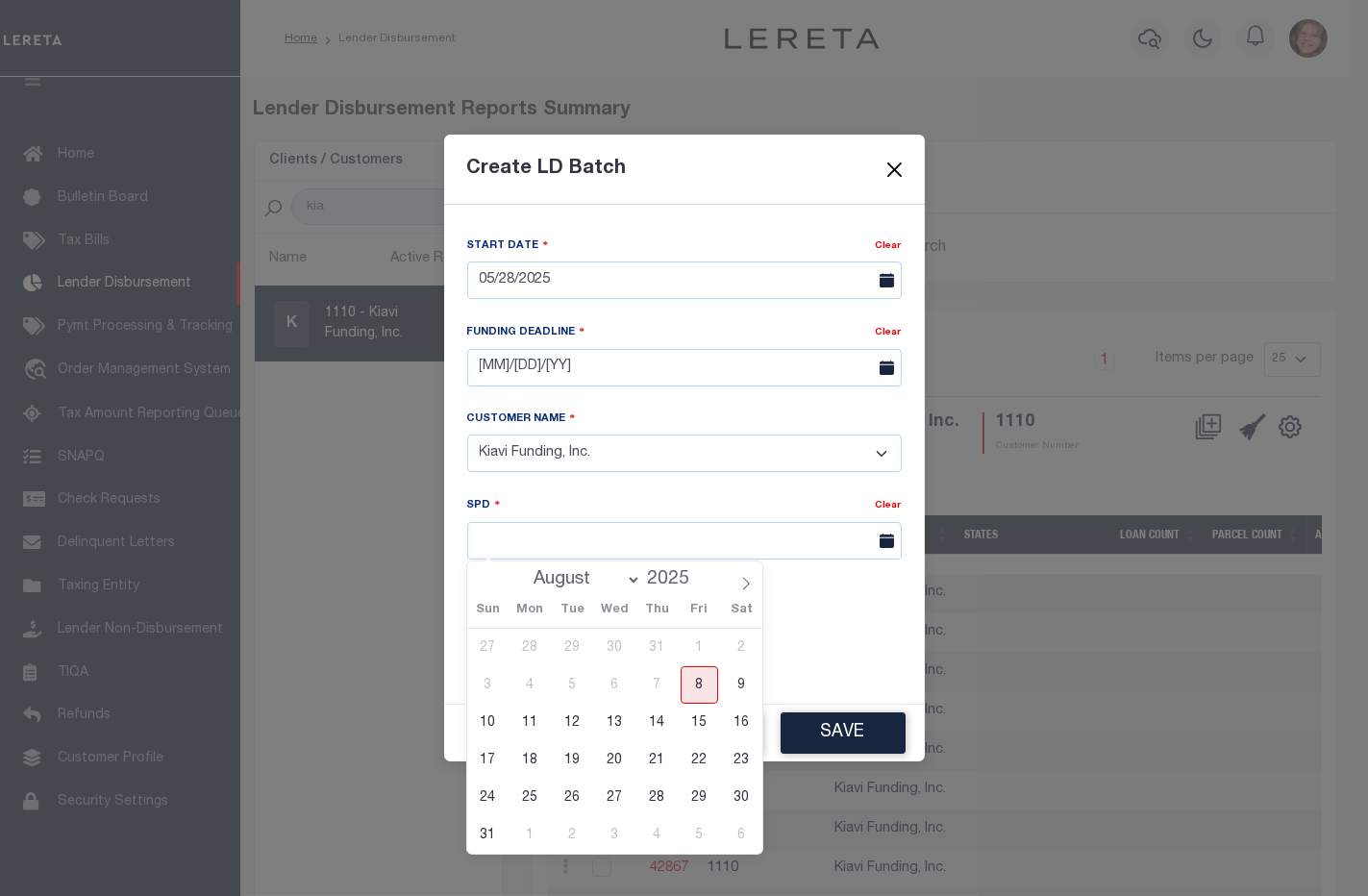 click on "August September October November December 2025" at bounding box center [615, 578] 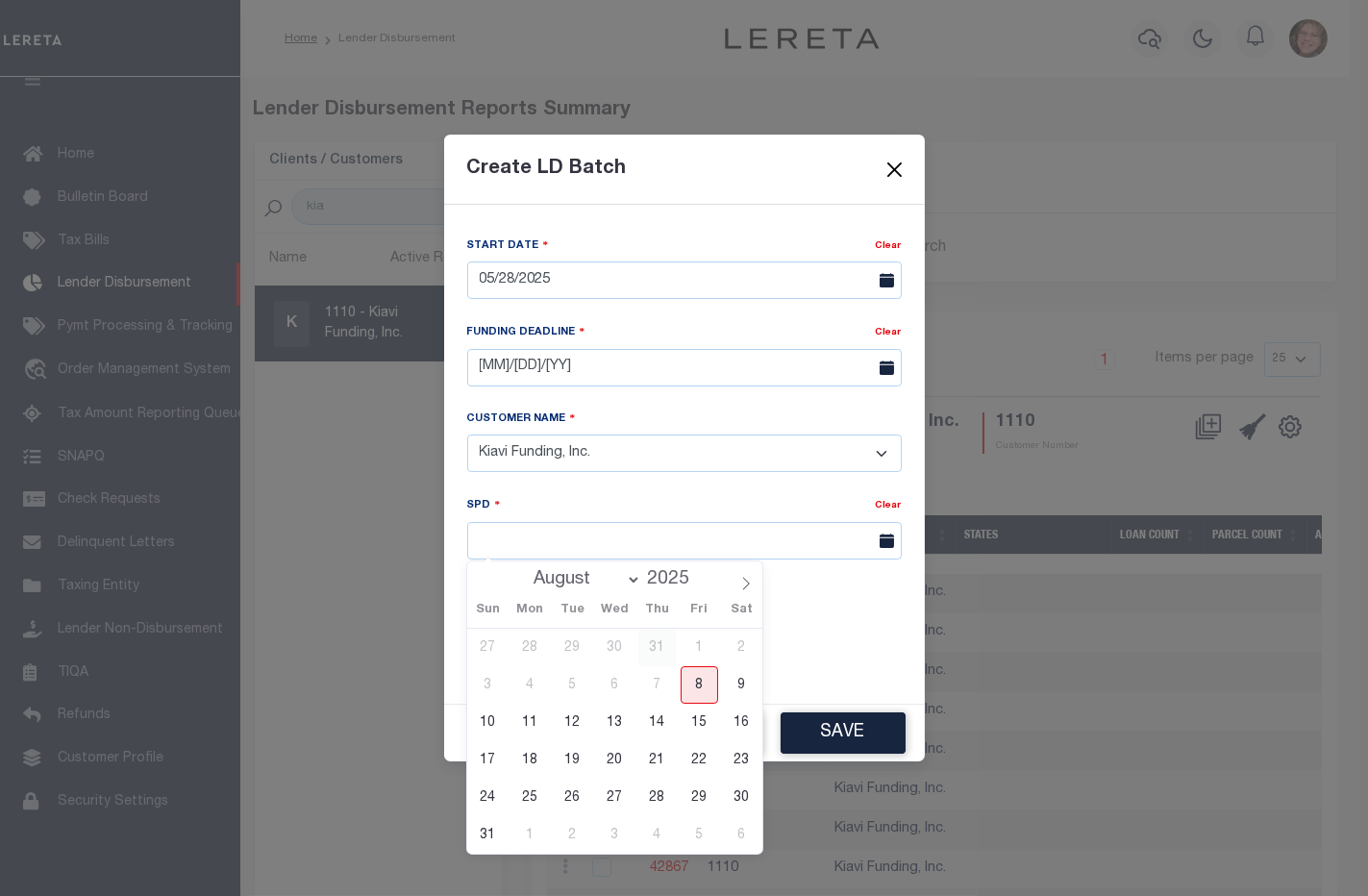 click on "August September October November December" at bounding box center (584, 580) 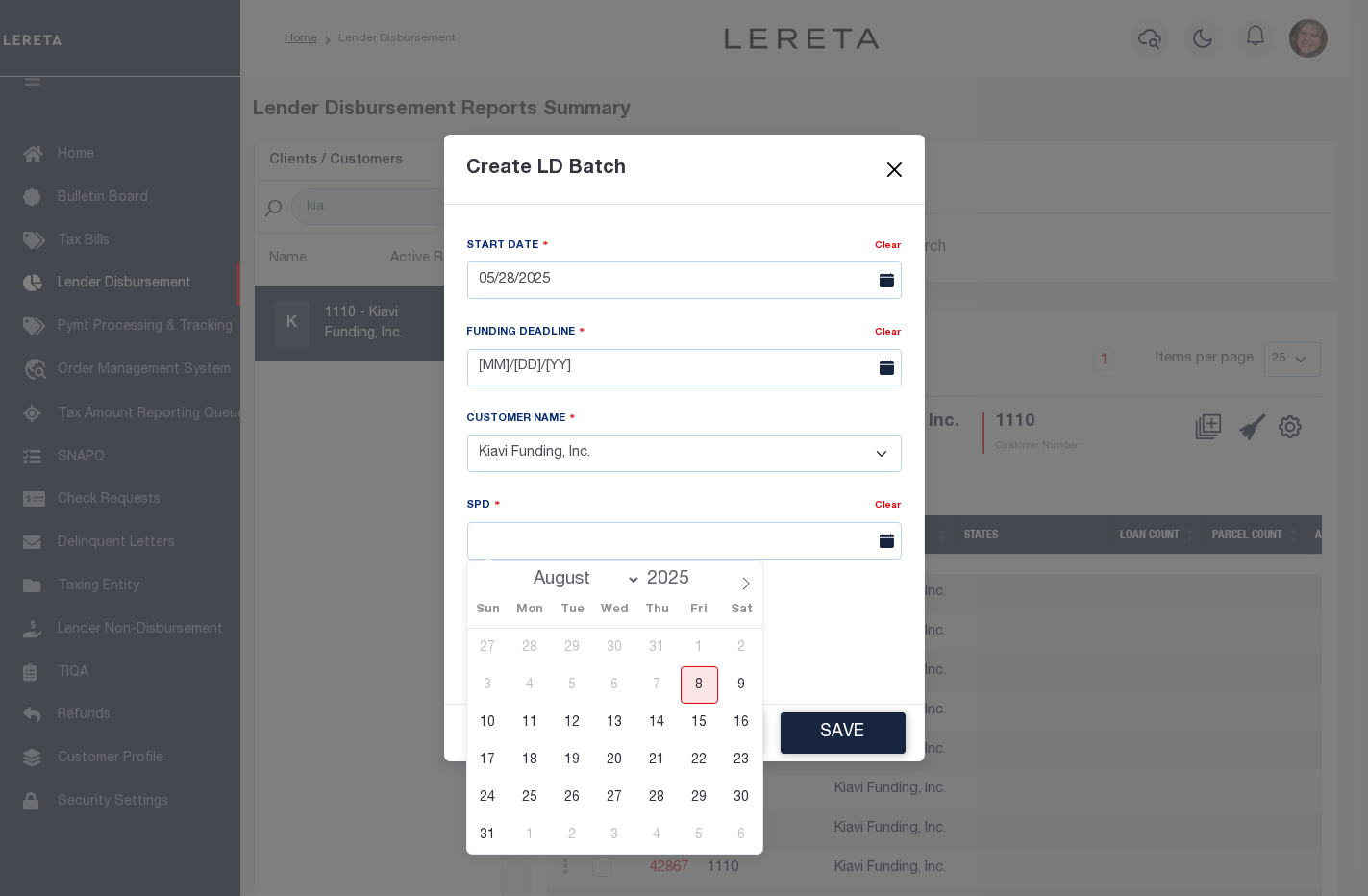 click on "8" at bounding box center (699, 684) 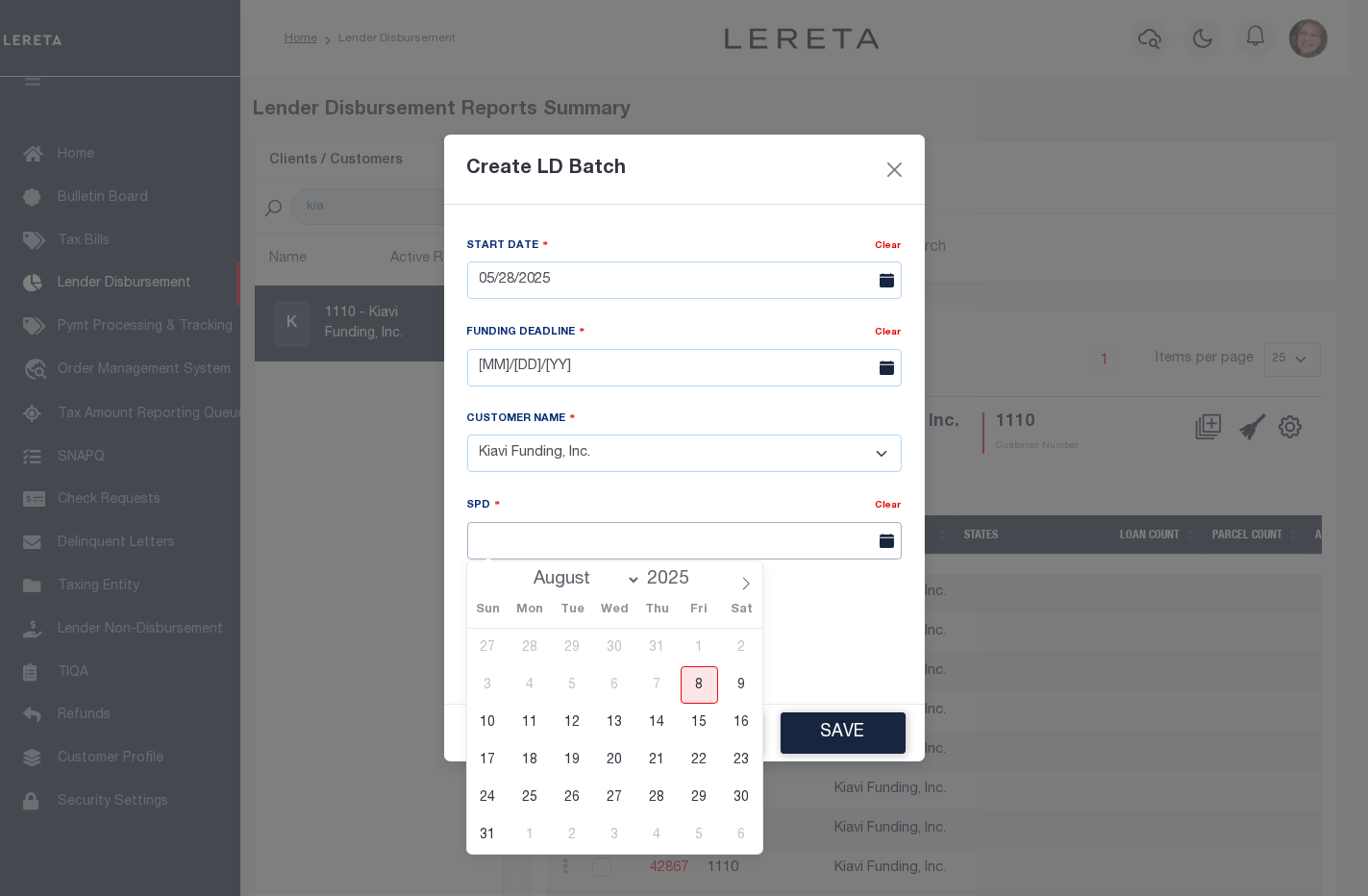 type on "08/08/2025" 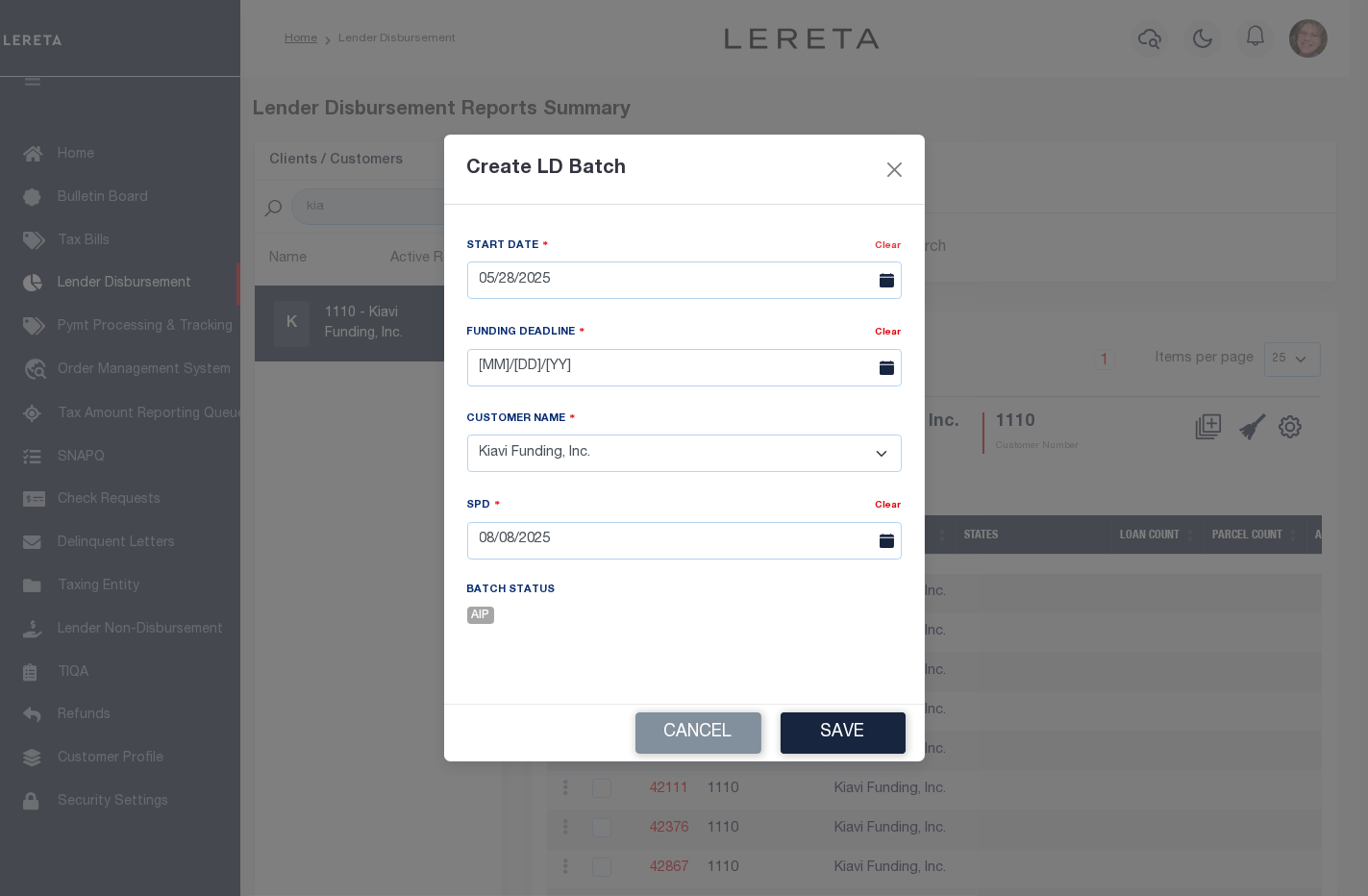 click on "Clear" at bounding box center [888, 246] 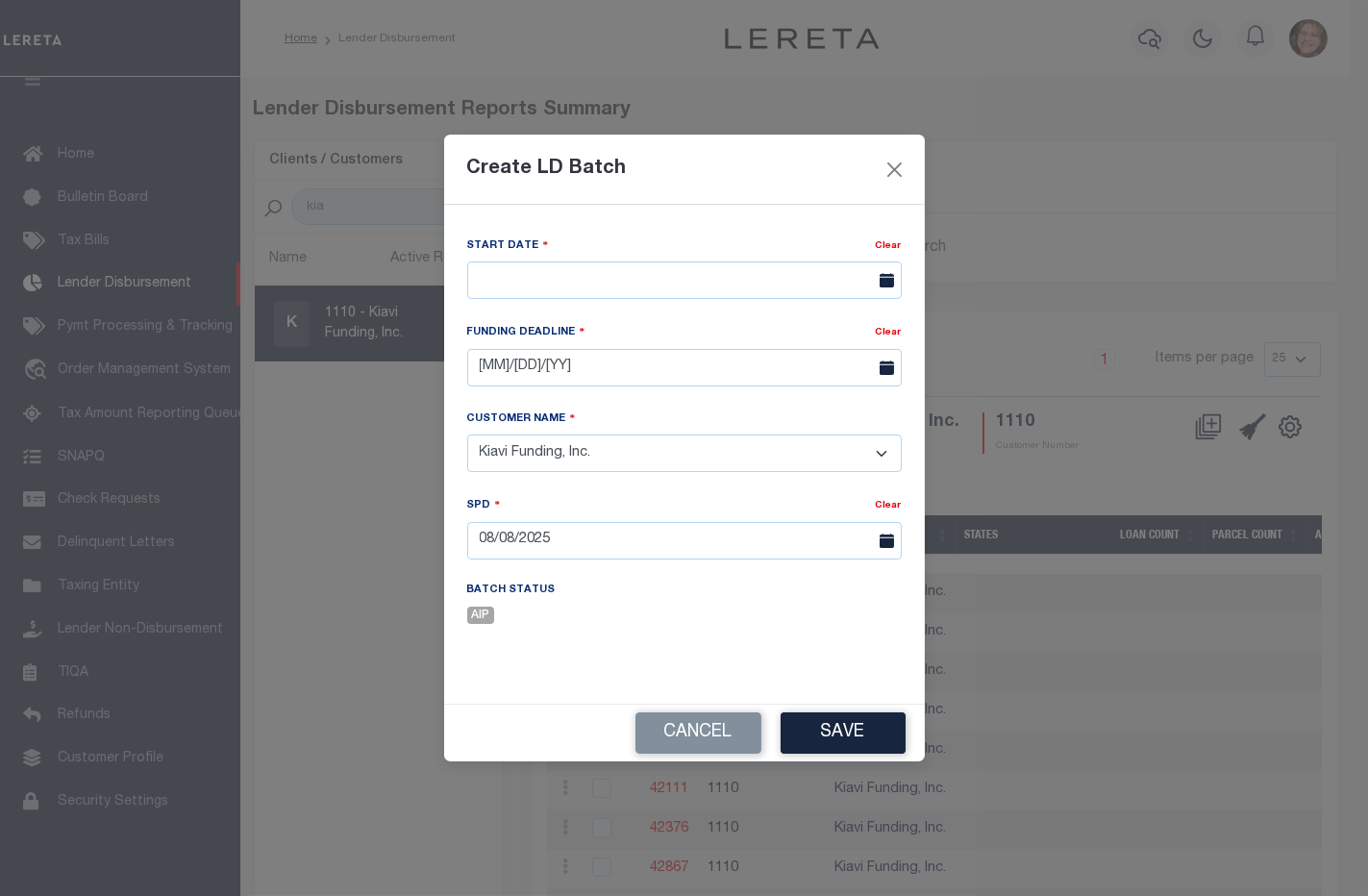 click at bounding box center (884, 280) 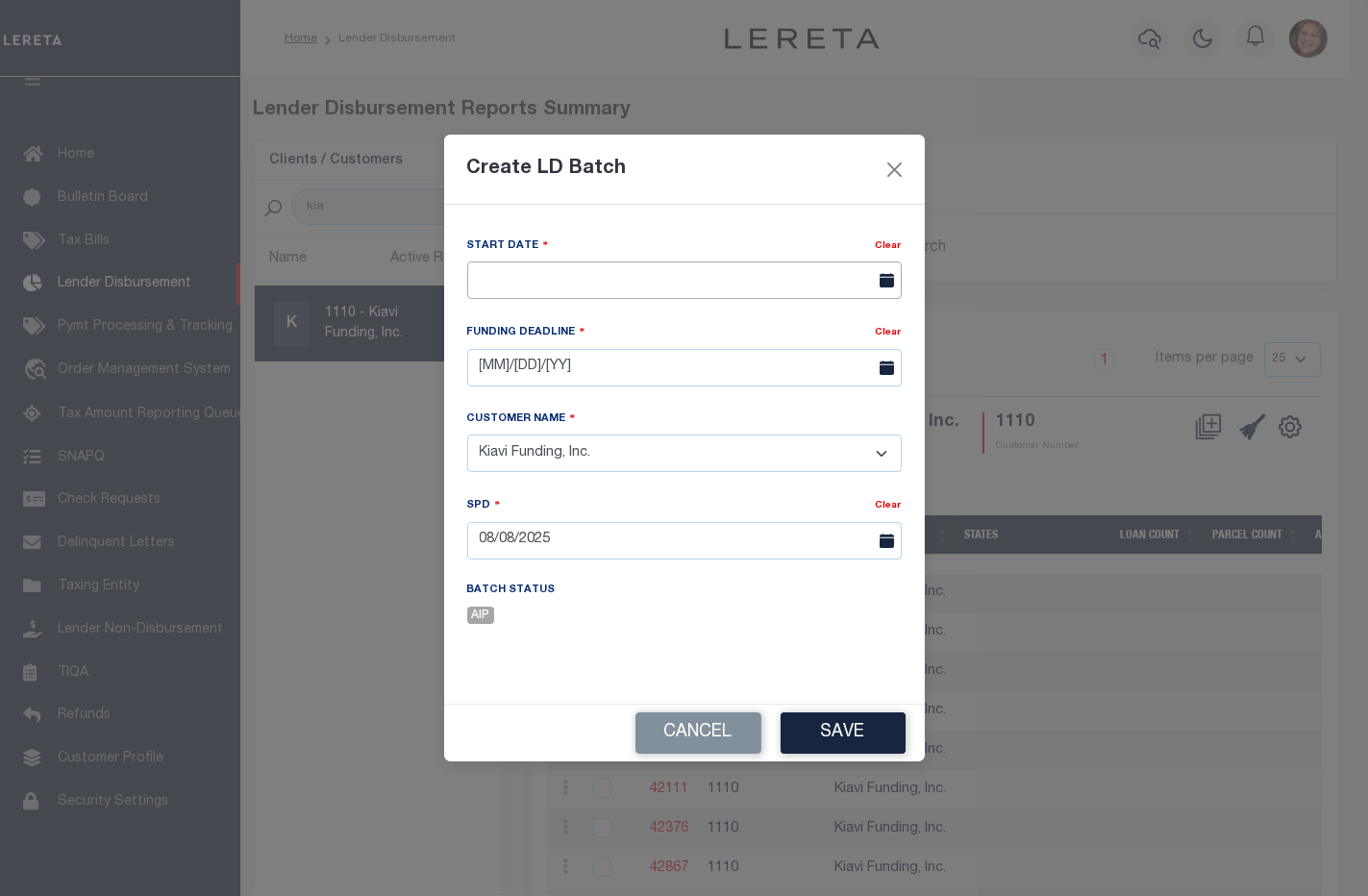 click at bounding box center (684, 280) 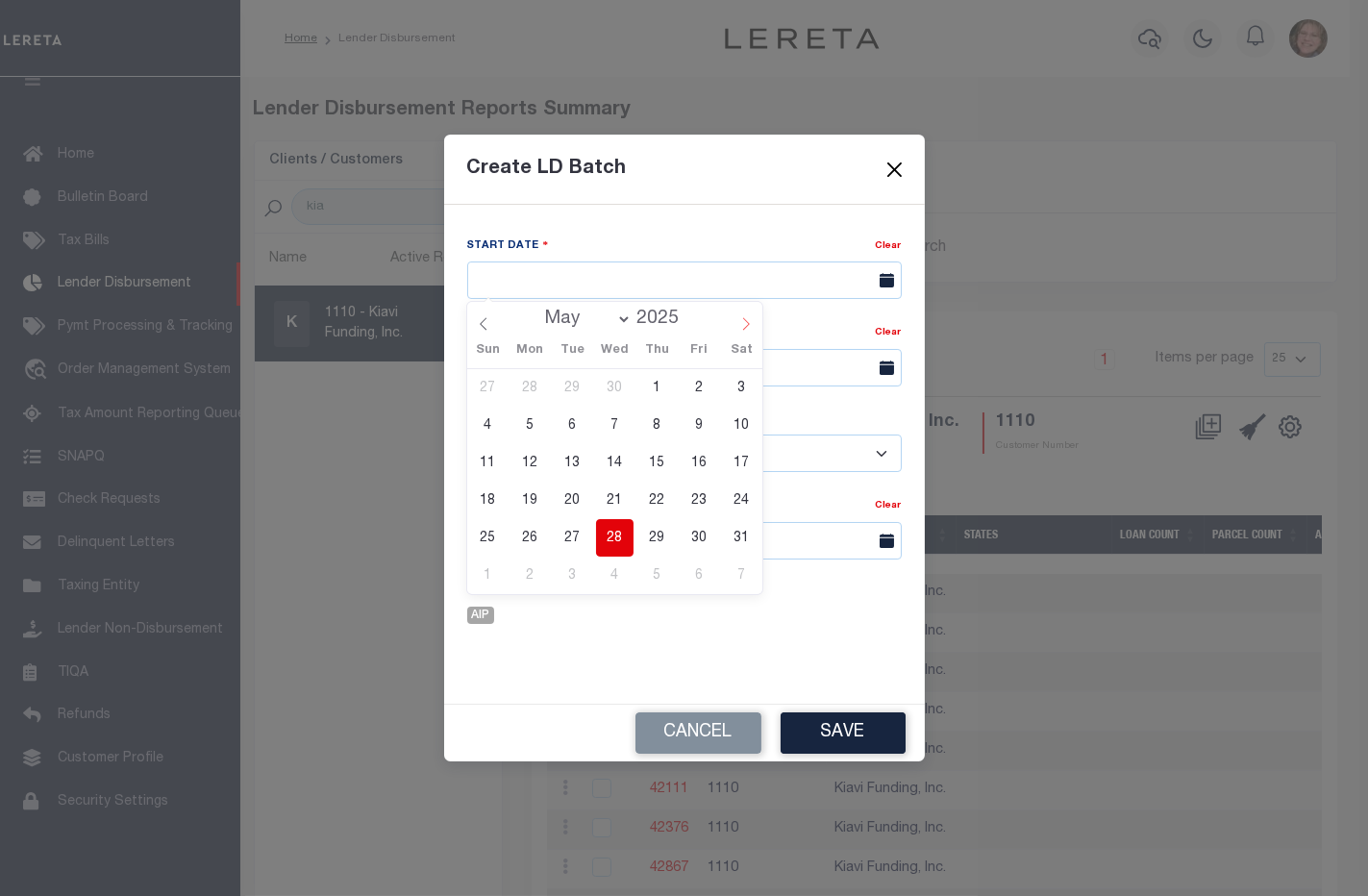 click at bounding box center (746, 318) 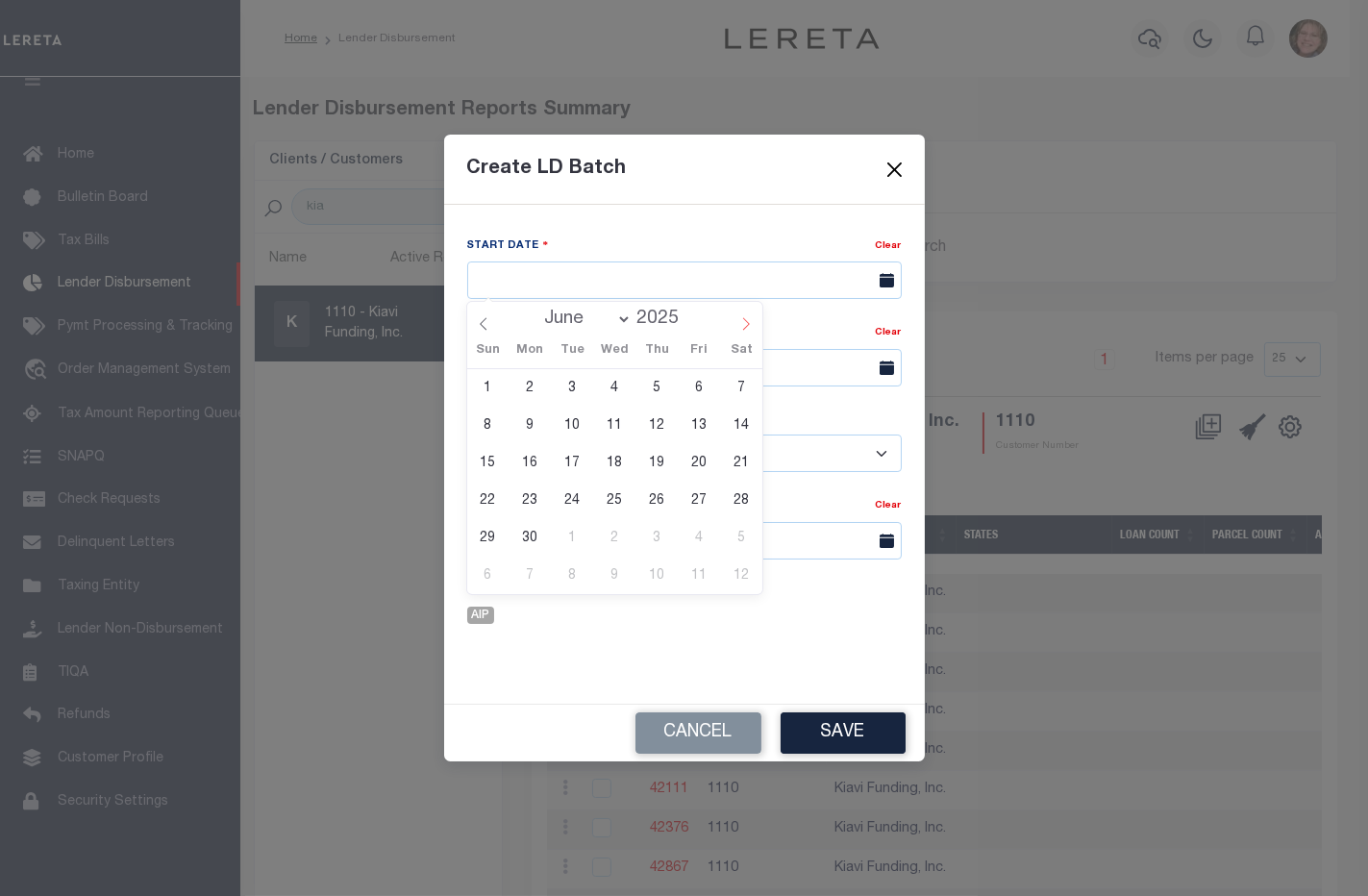 click at bounding box center (746, 318) 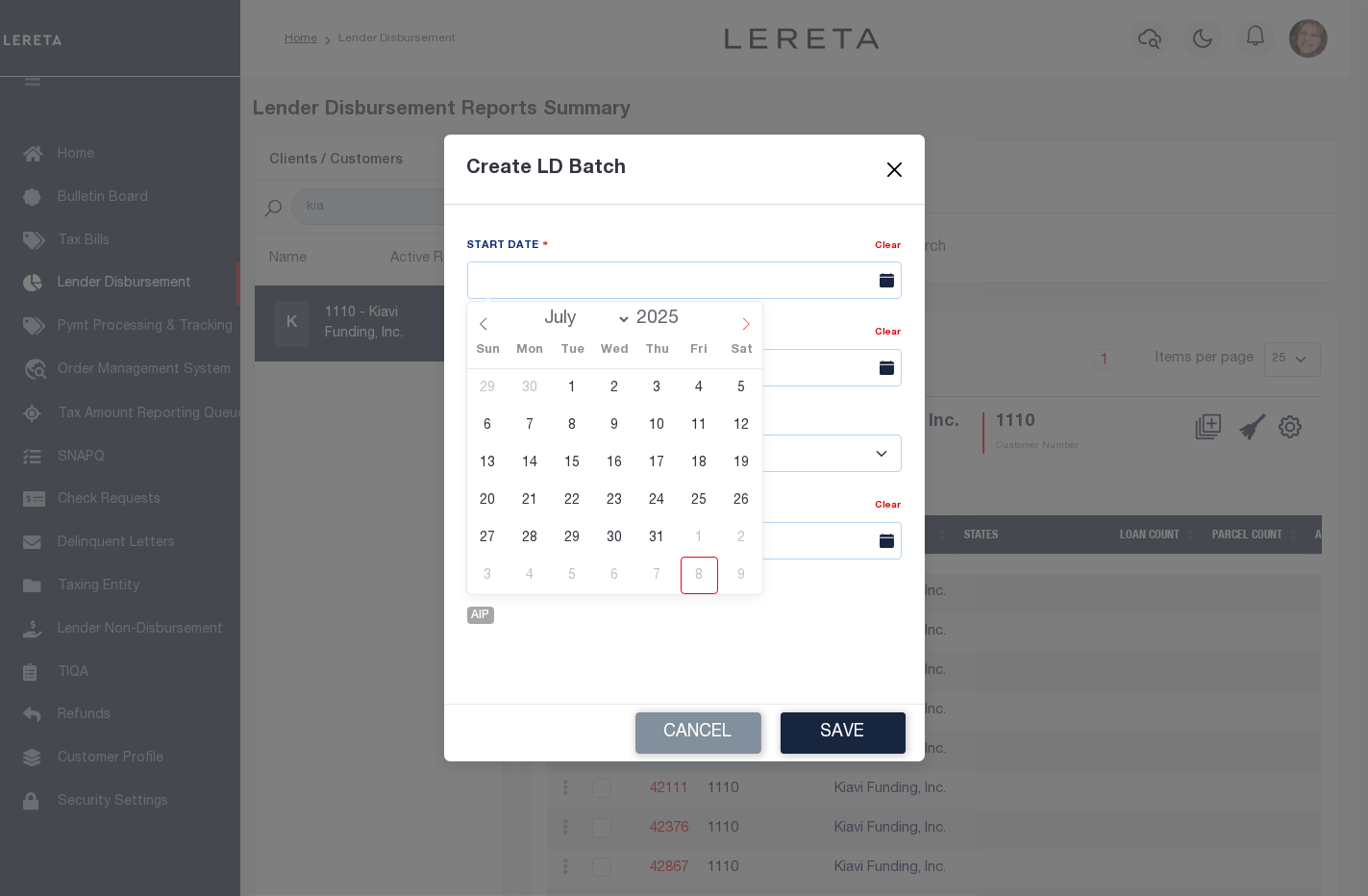 click at bounding box center [746, 318] 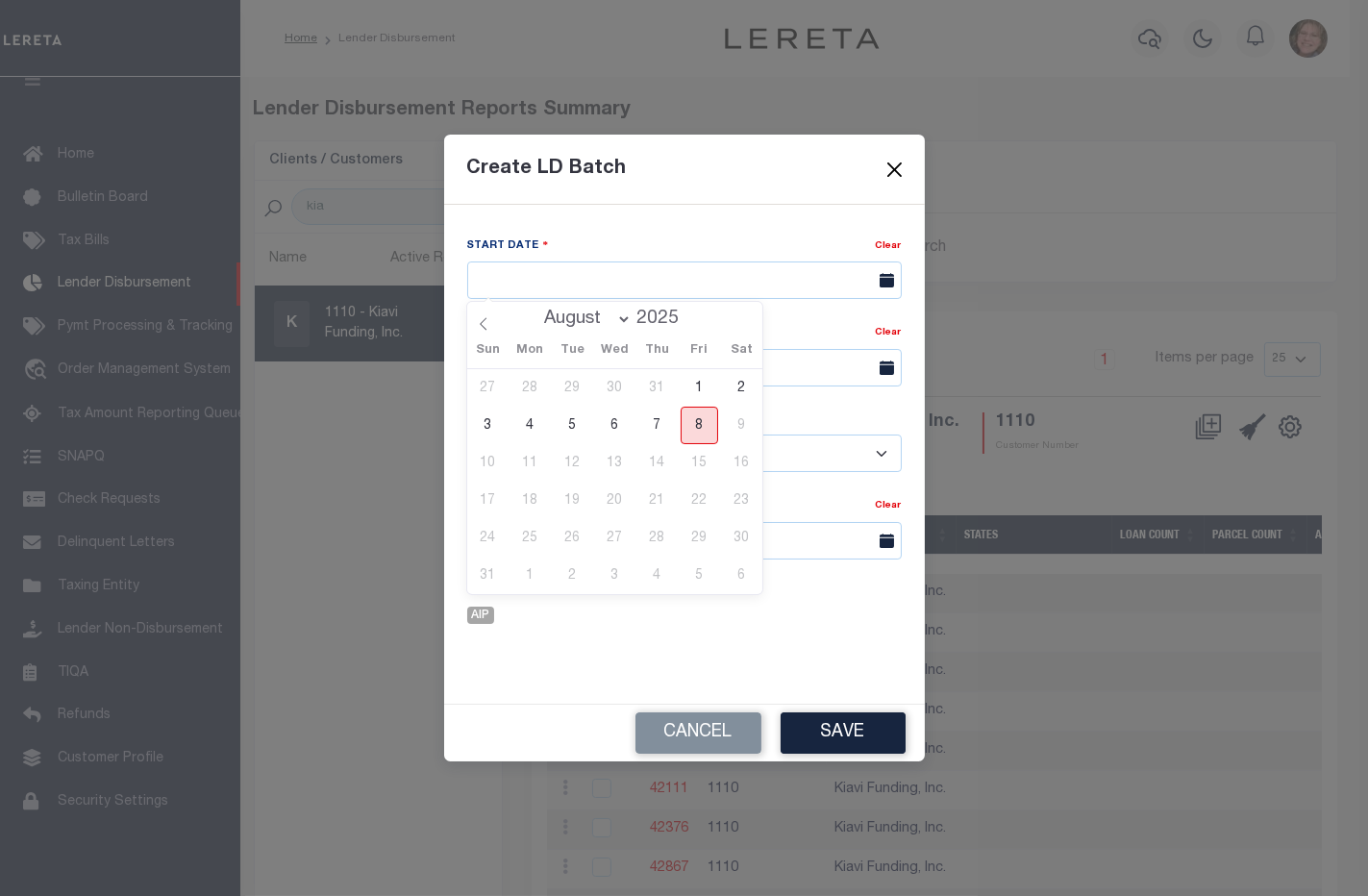 click on "8" at bounding box center [699, 425] 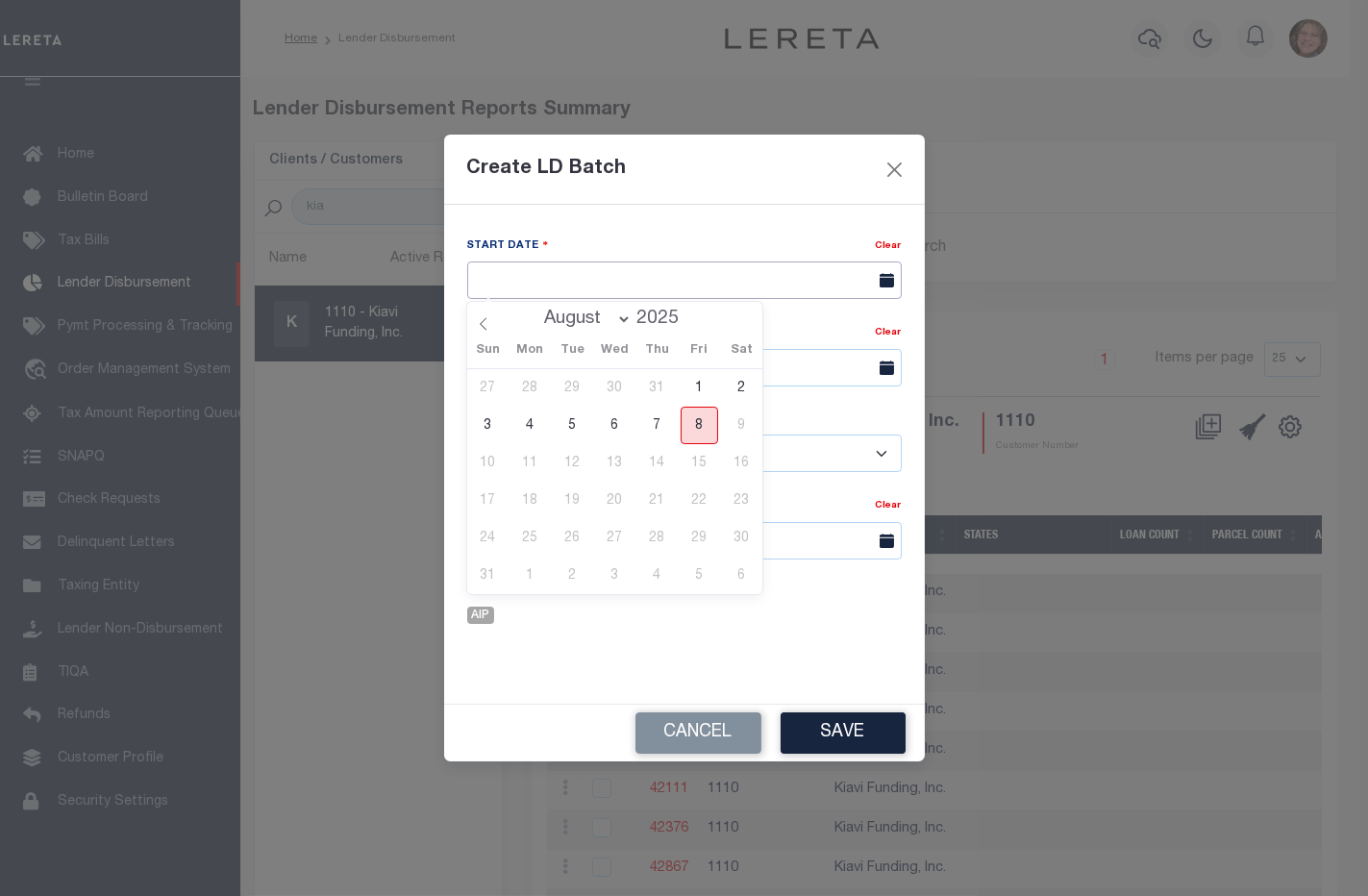 type on "08/08/2025" 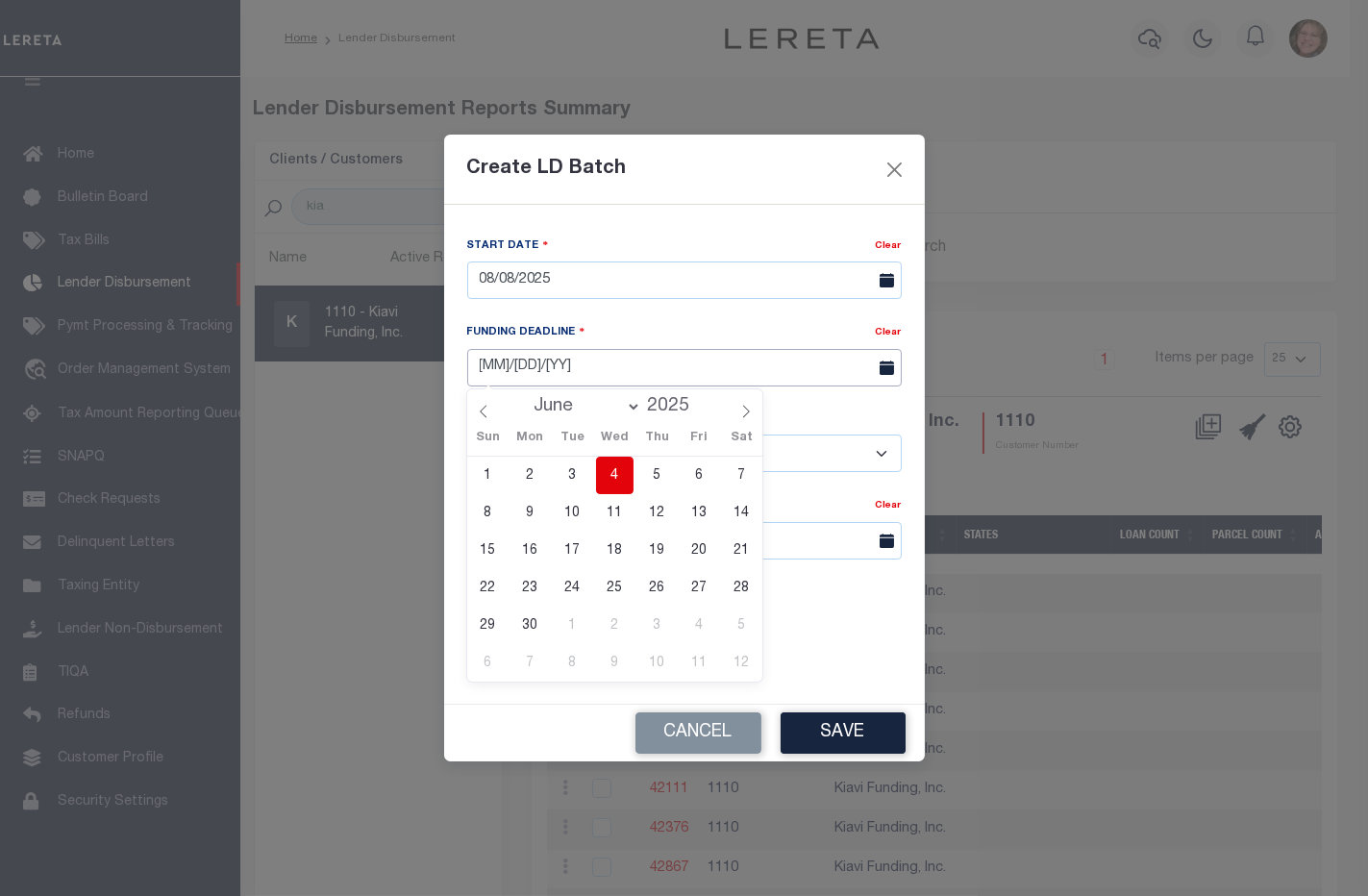 click on "06/04/25" at bounding box center [684, 367] 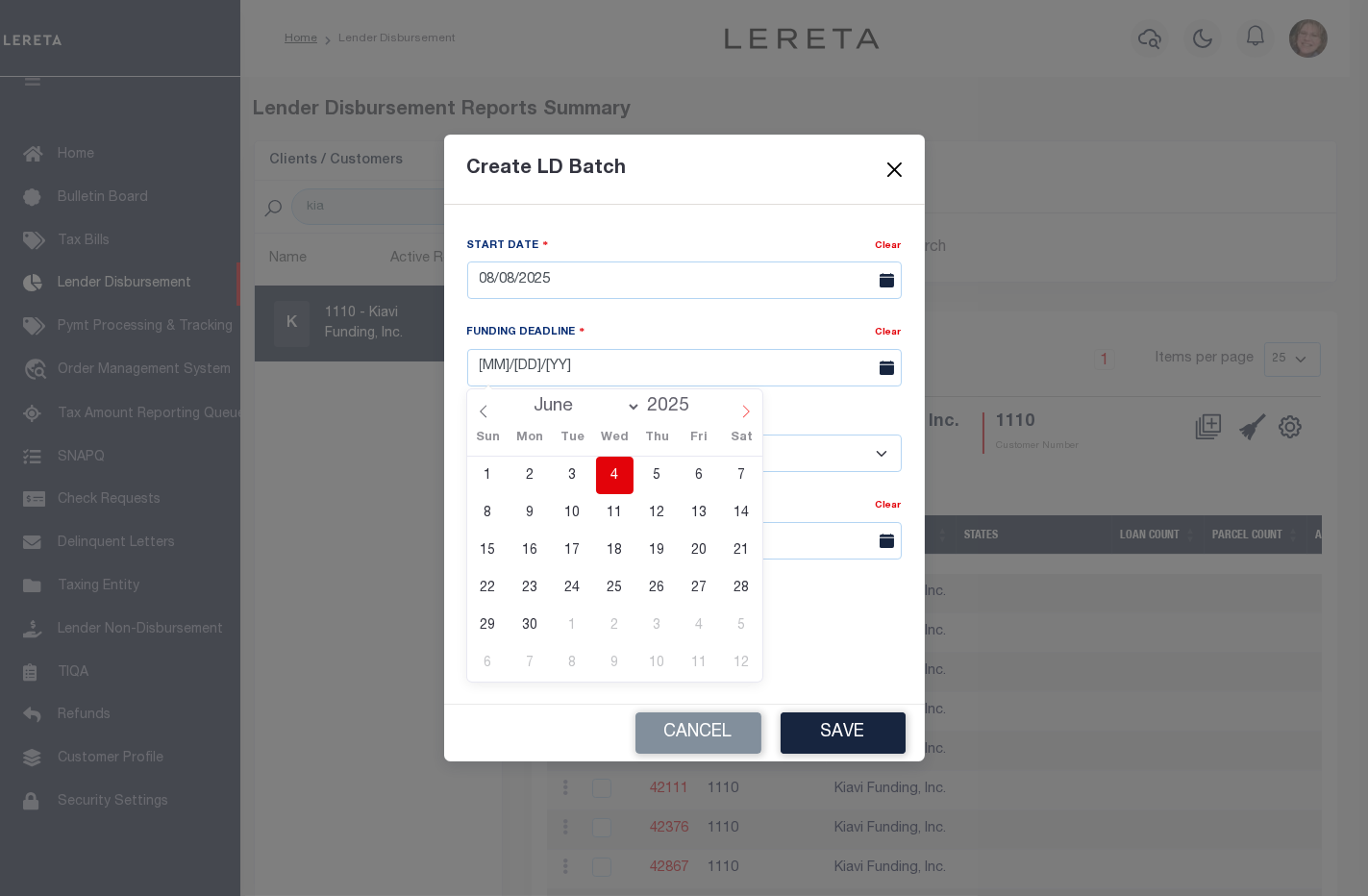 click 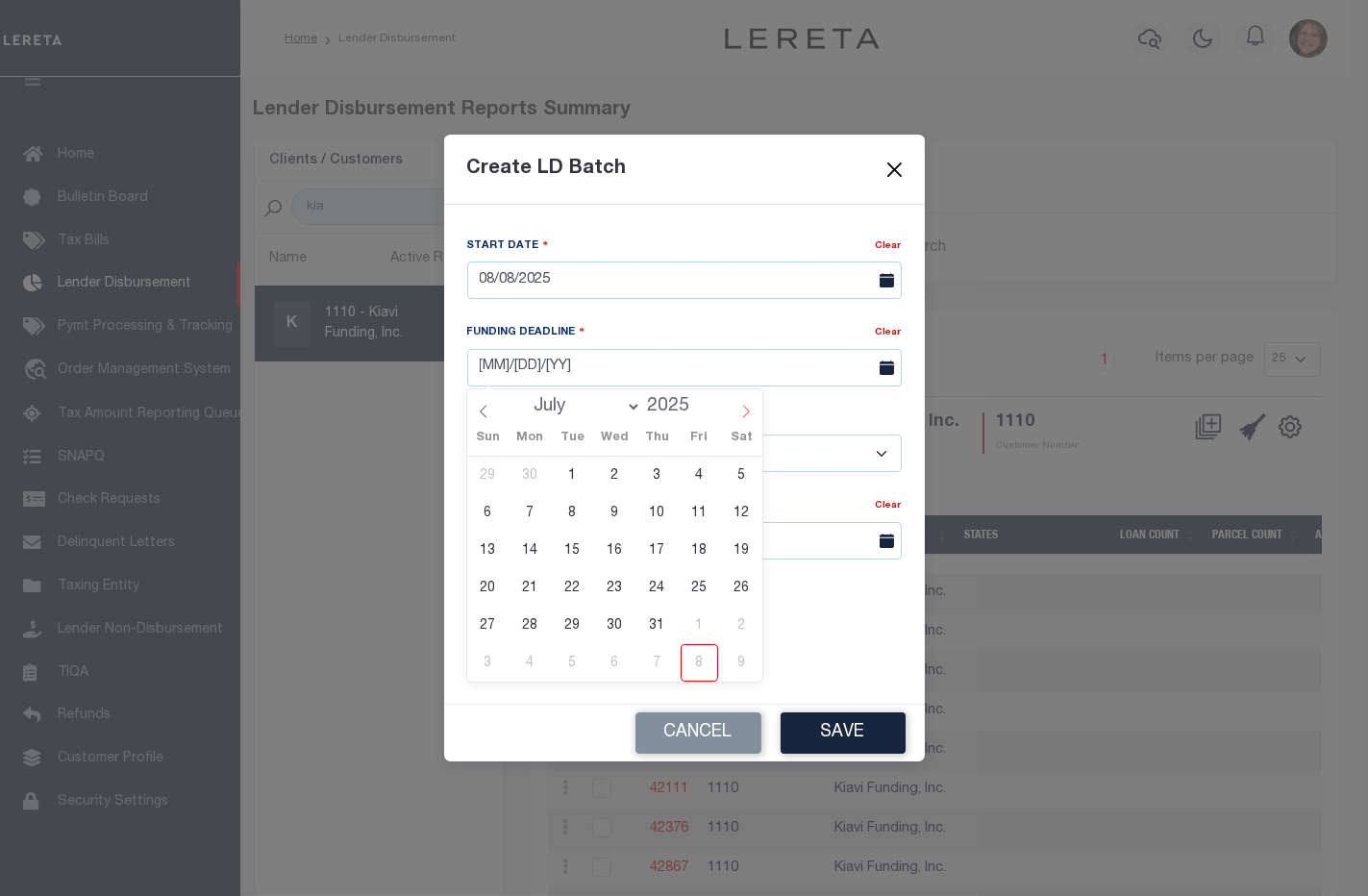 click 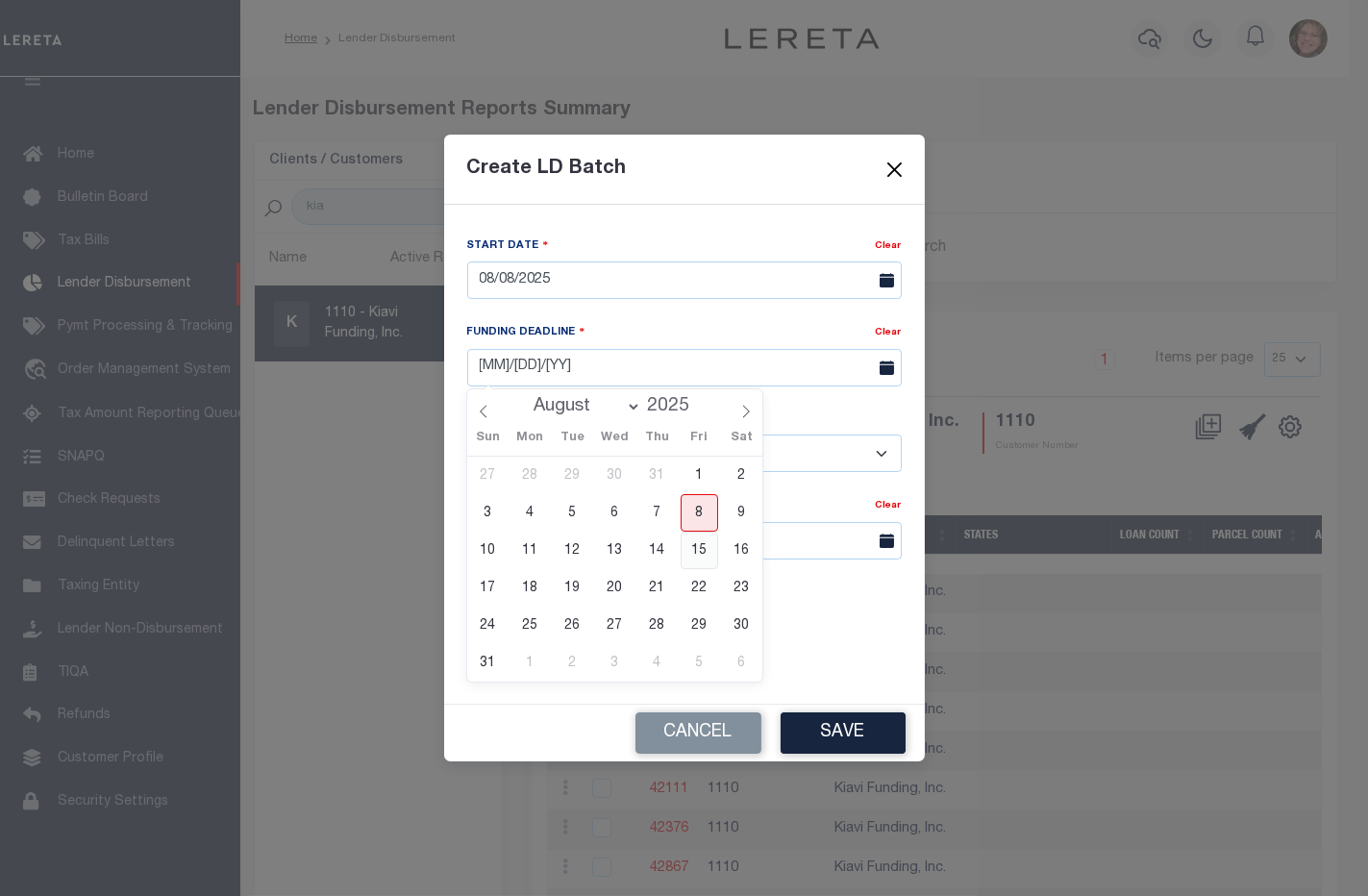 click on "15" at bounding box center (699, 550) 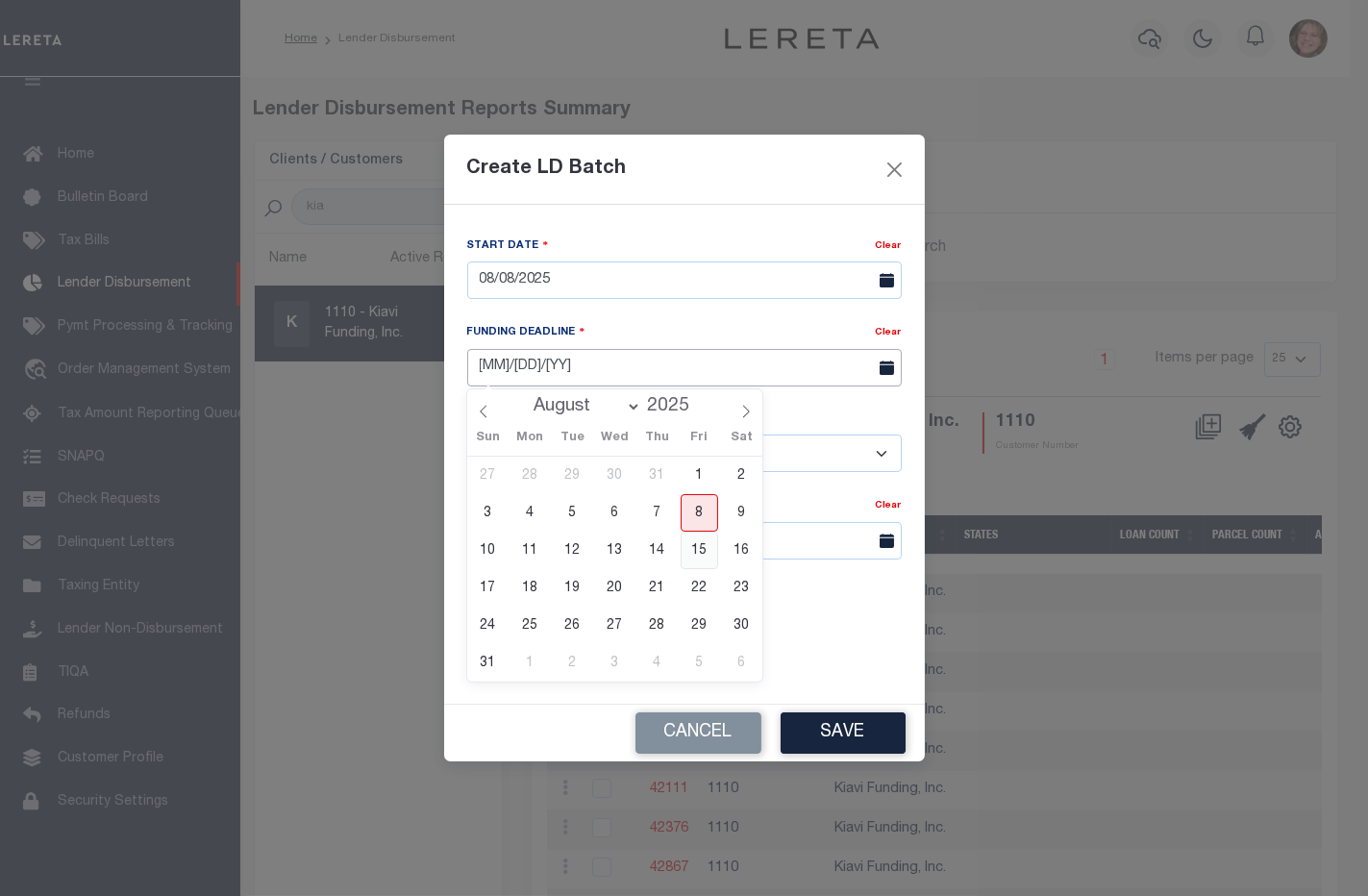 type on "08/15/25" 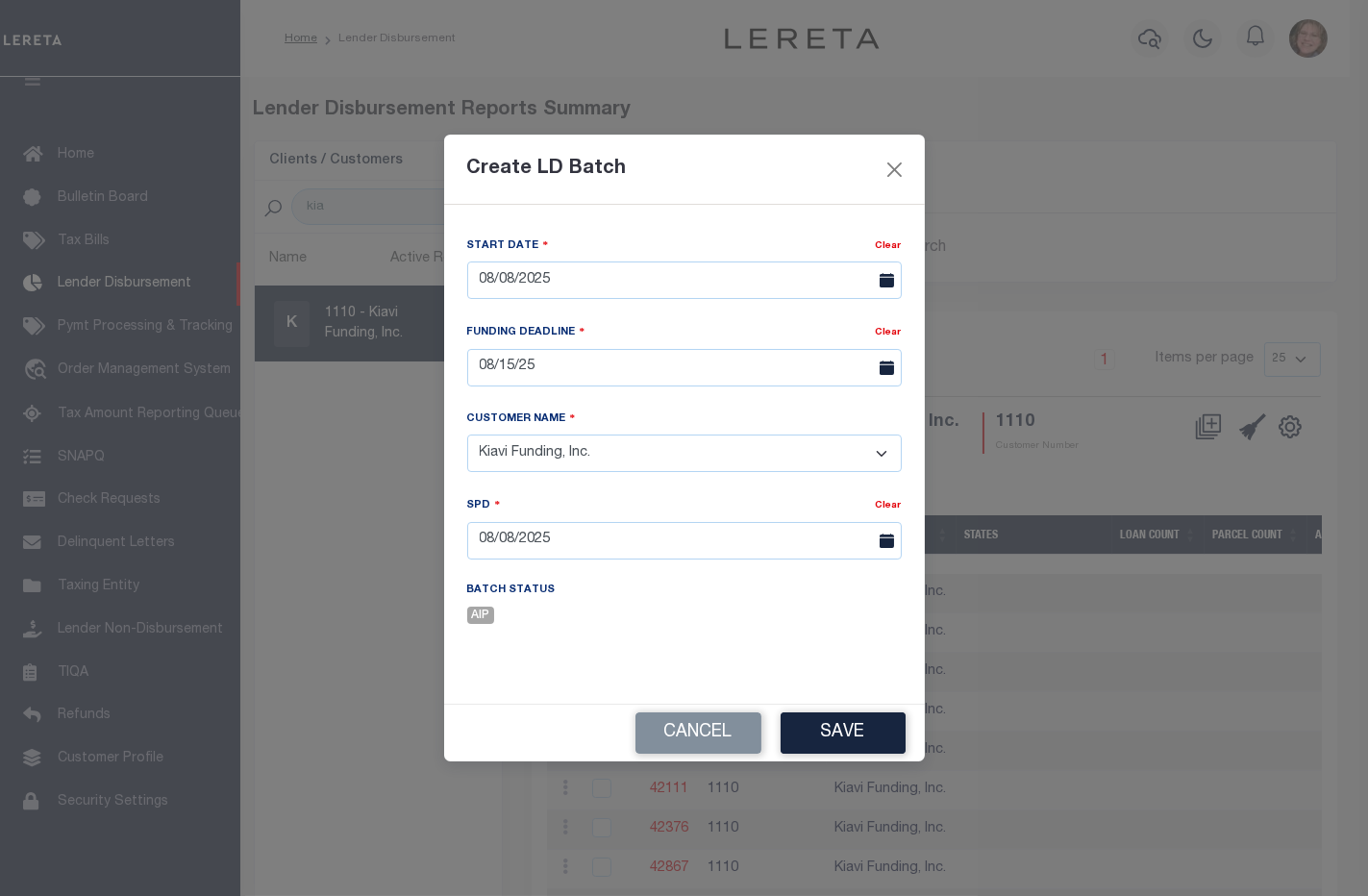 click 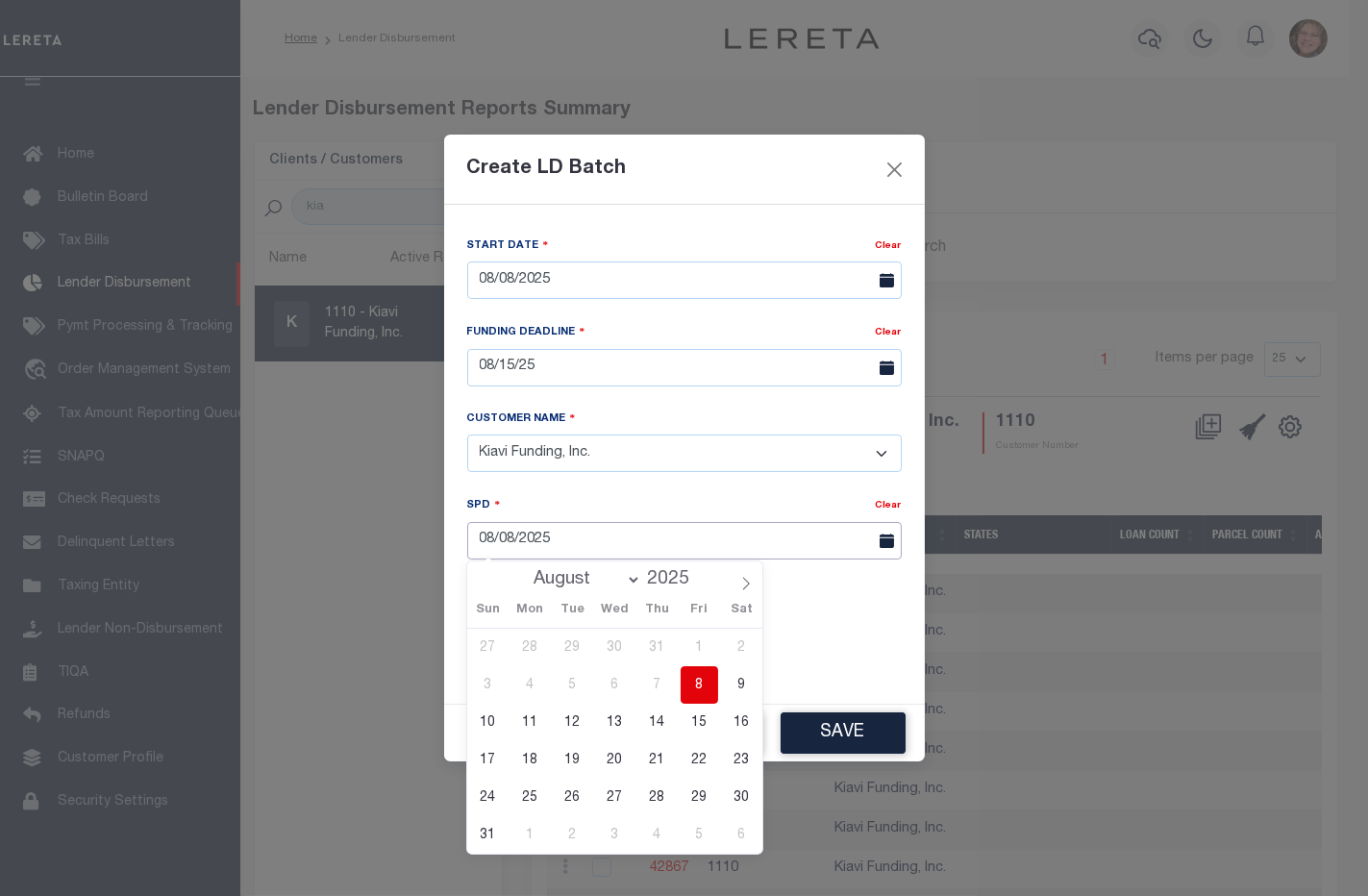 click on "08/08/2025" at bounding box center [684, 540] 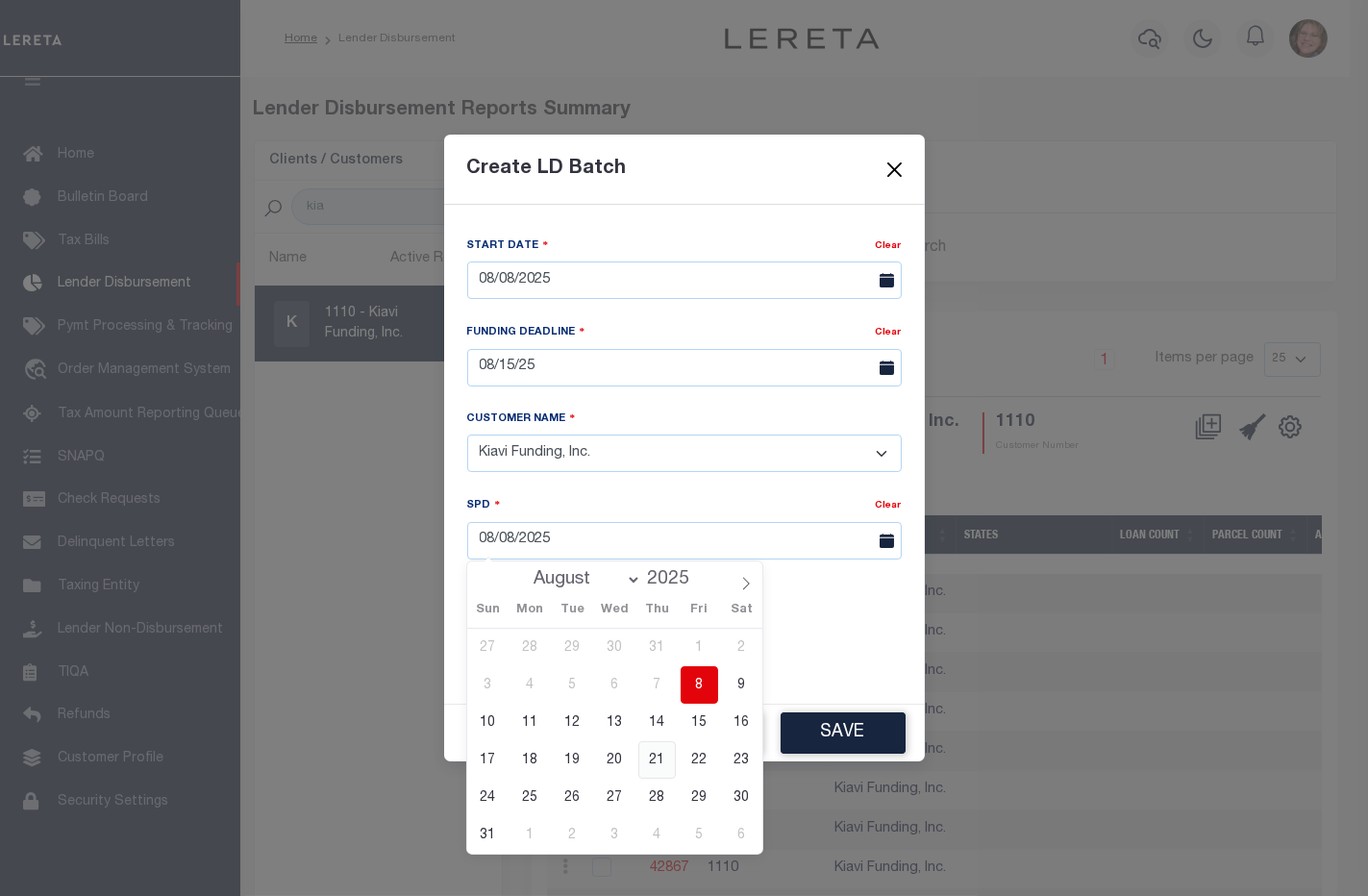 click on "21" at bounding box center (657, 759) 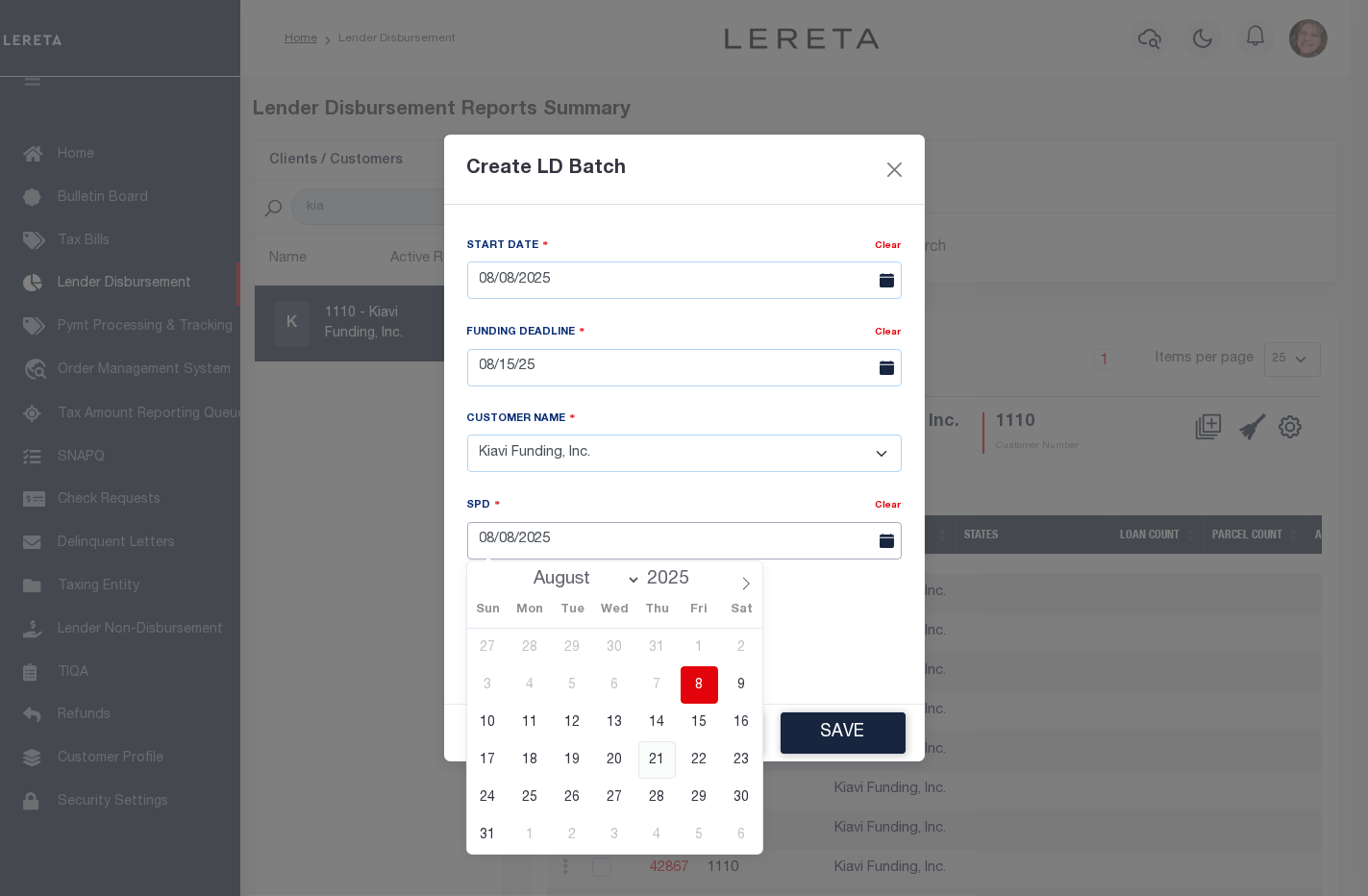 type on "08/21/2025" 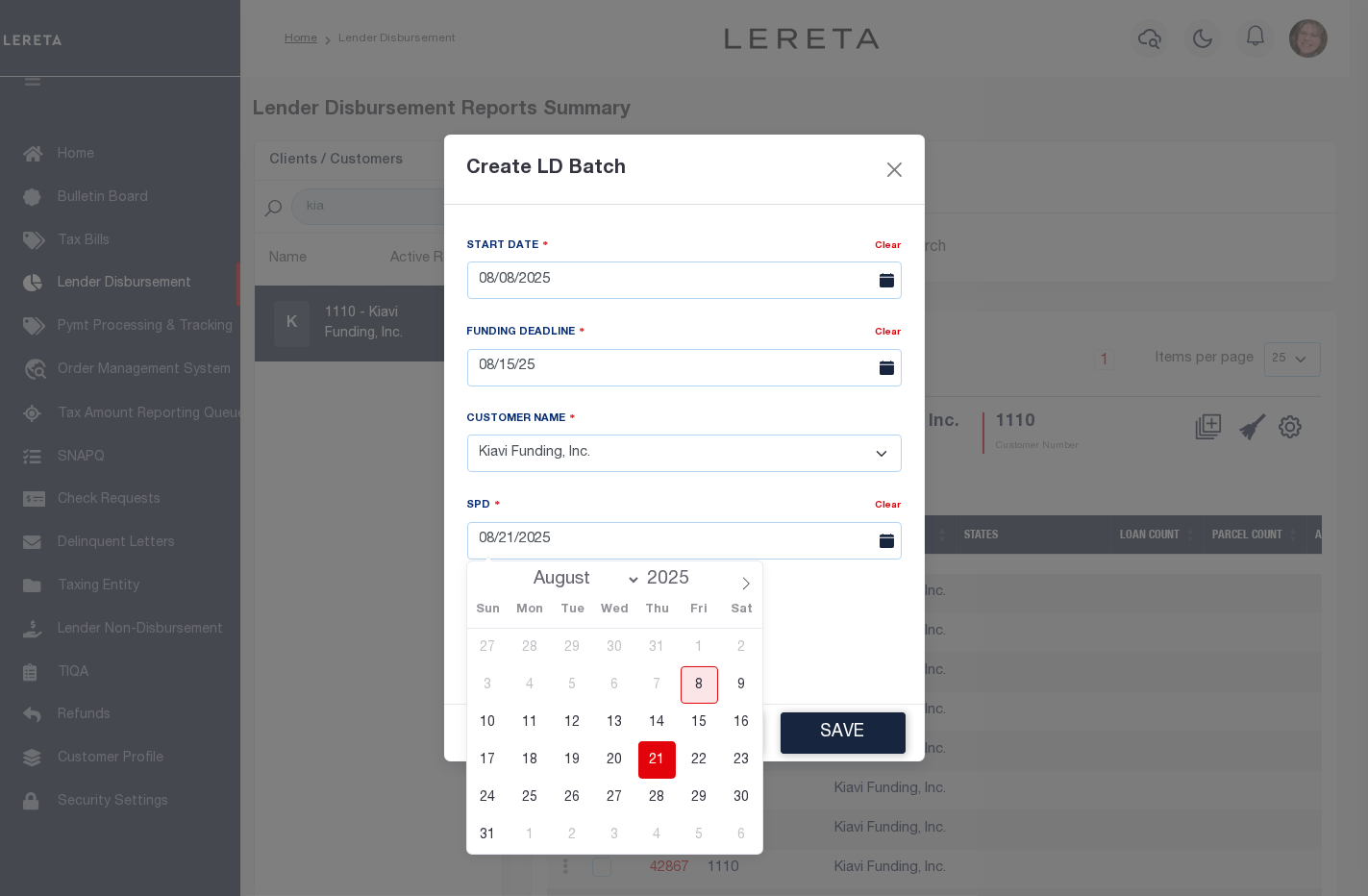 click on "Start Date
Clear
08/08/2025
Funding Deadline  Clear" at bounding box center [684, 454] 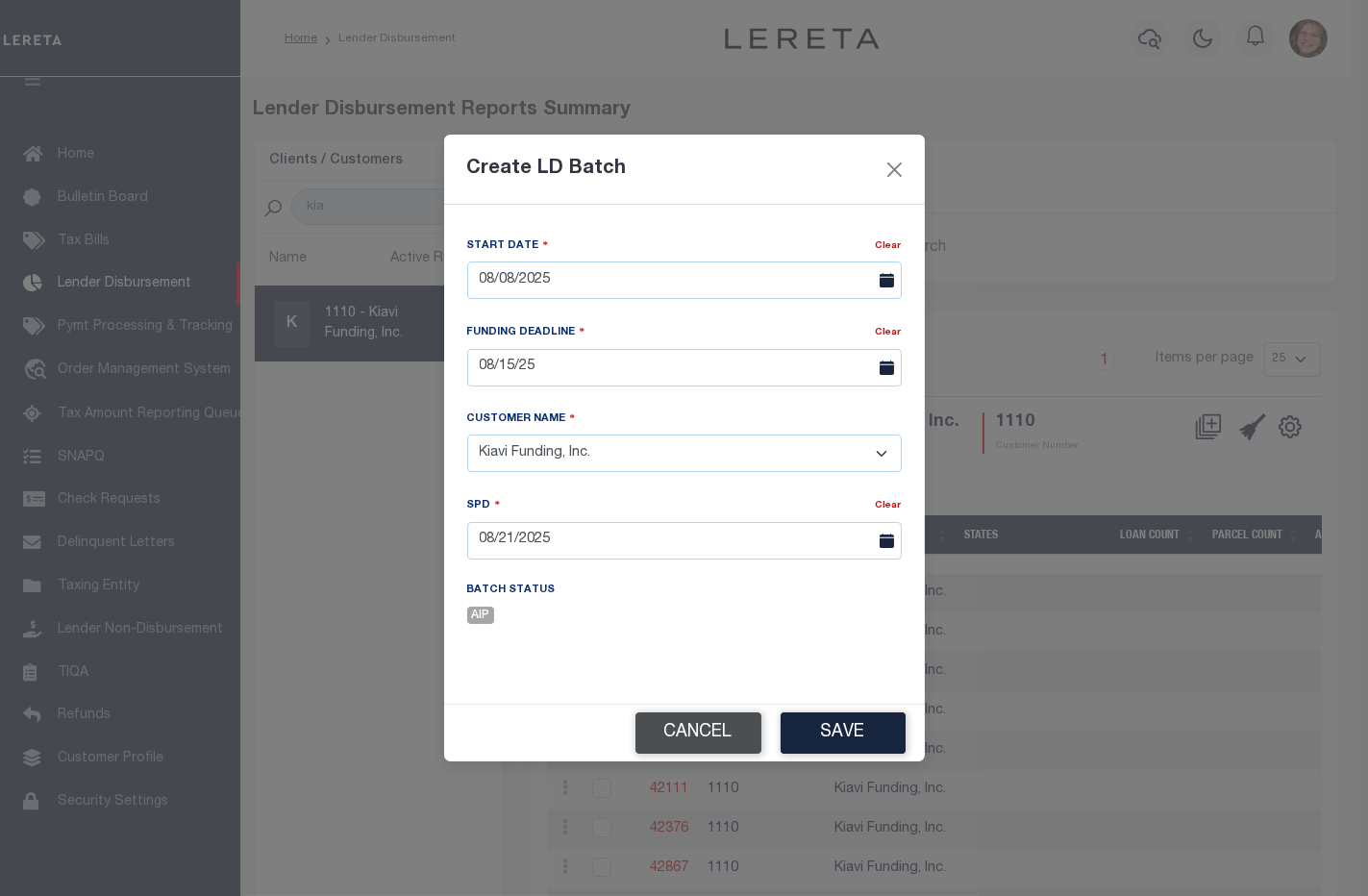 click on "Cancel" at bounding box center (698, 733) 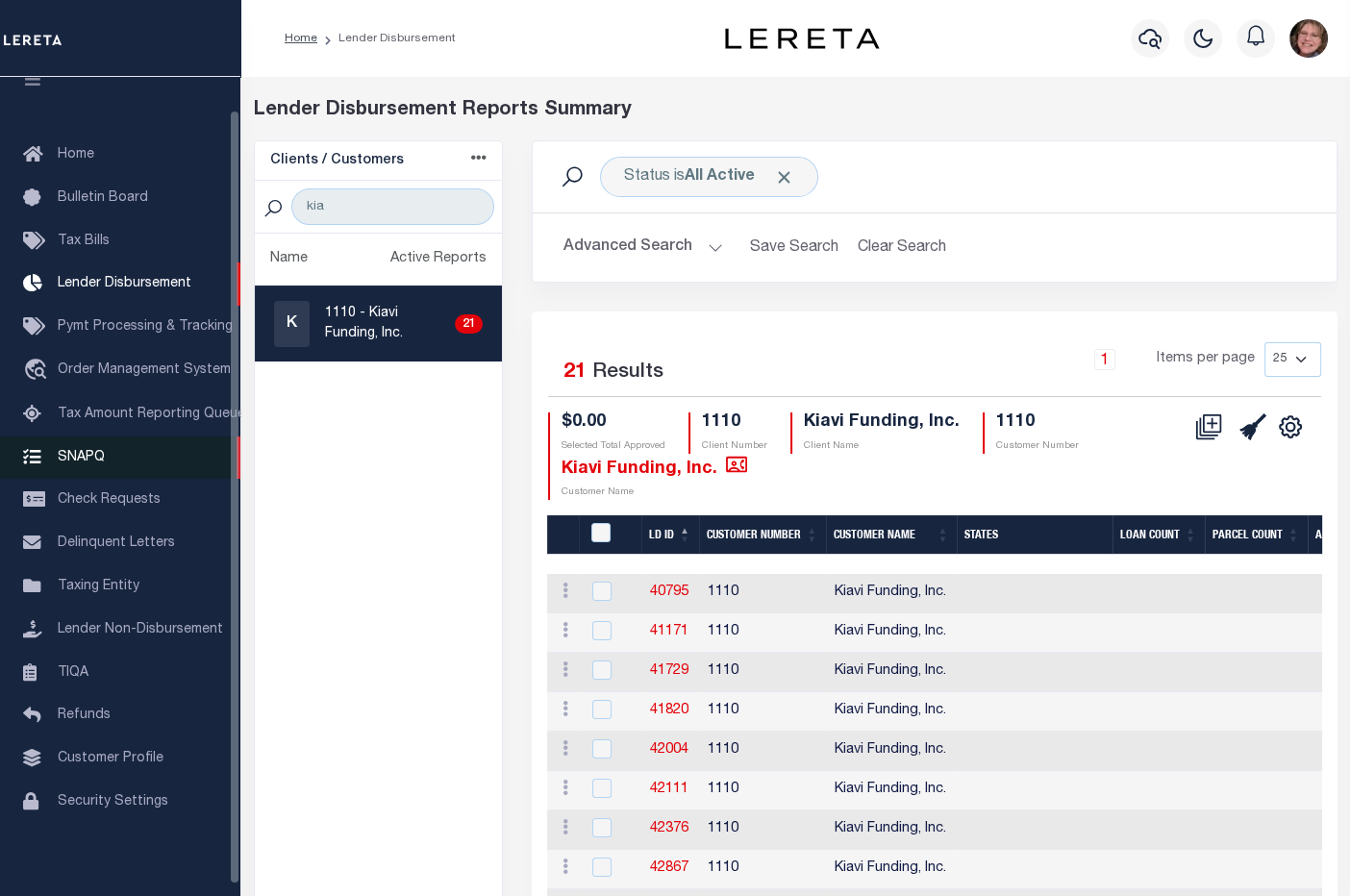 click on "SNAPQ" at bounding box center [81, 457] 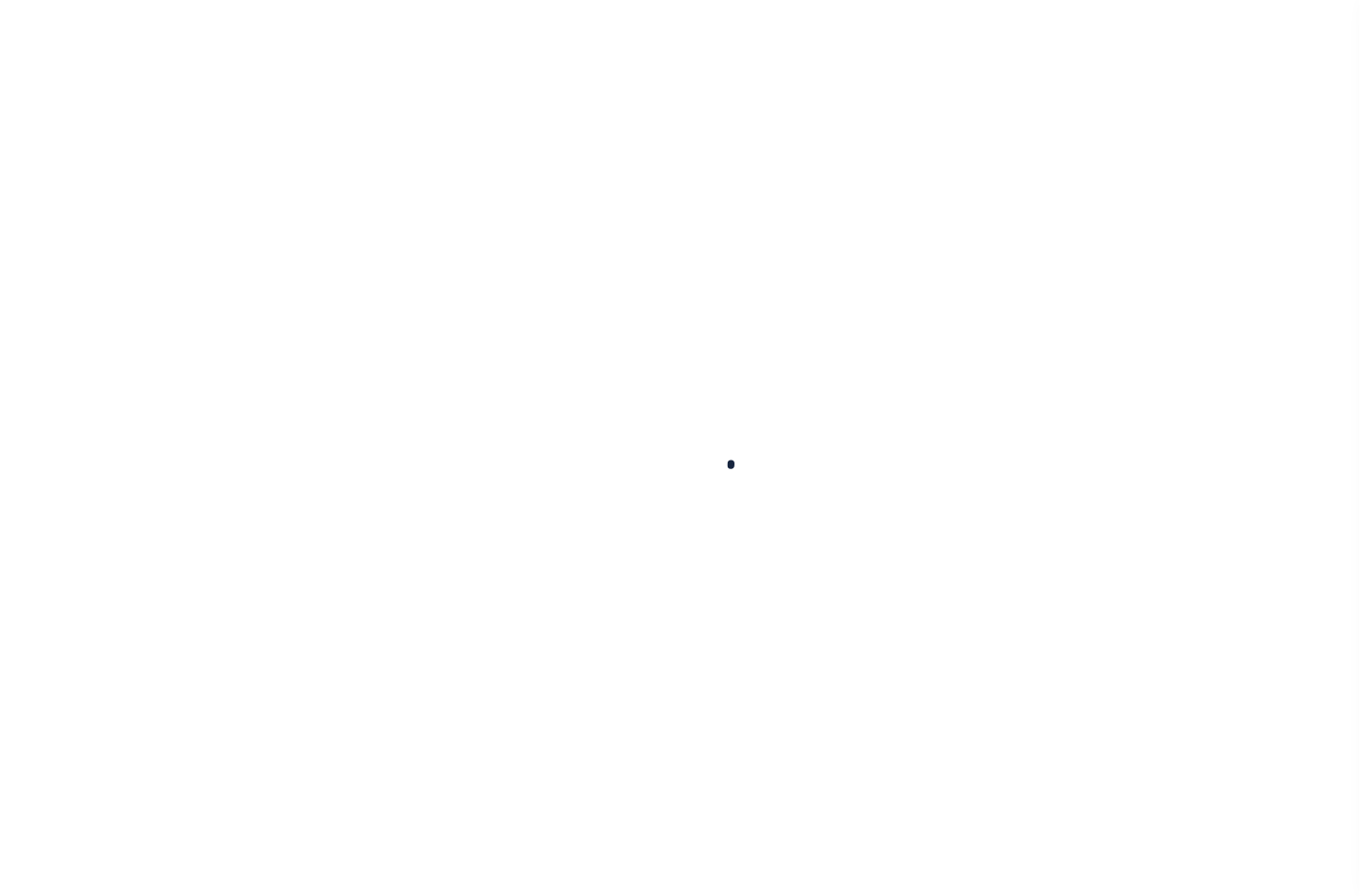 scroll, scrollTop: 0, scrollLeft: 0, axis: both 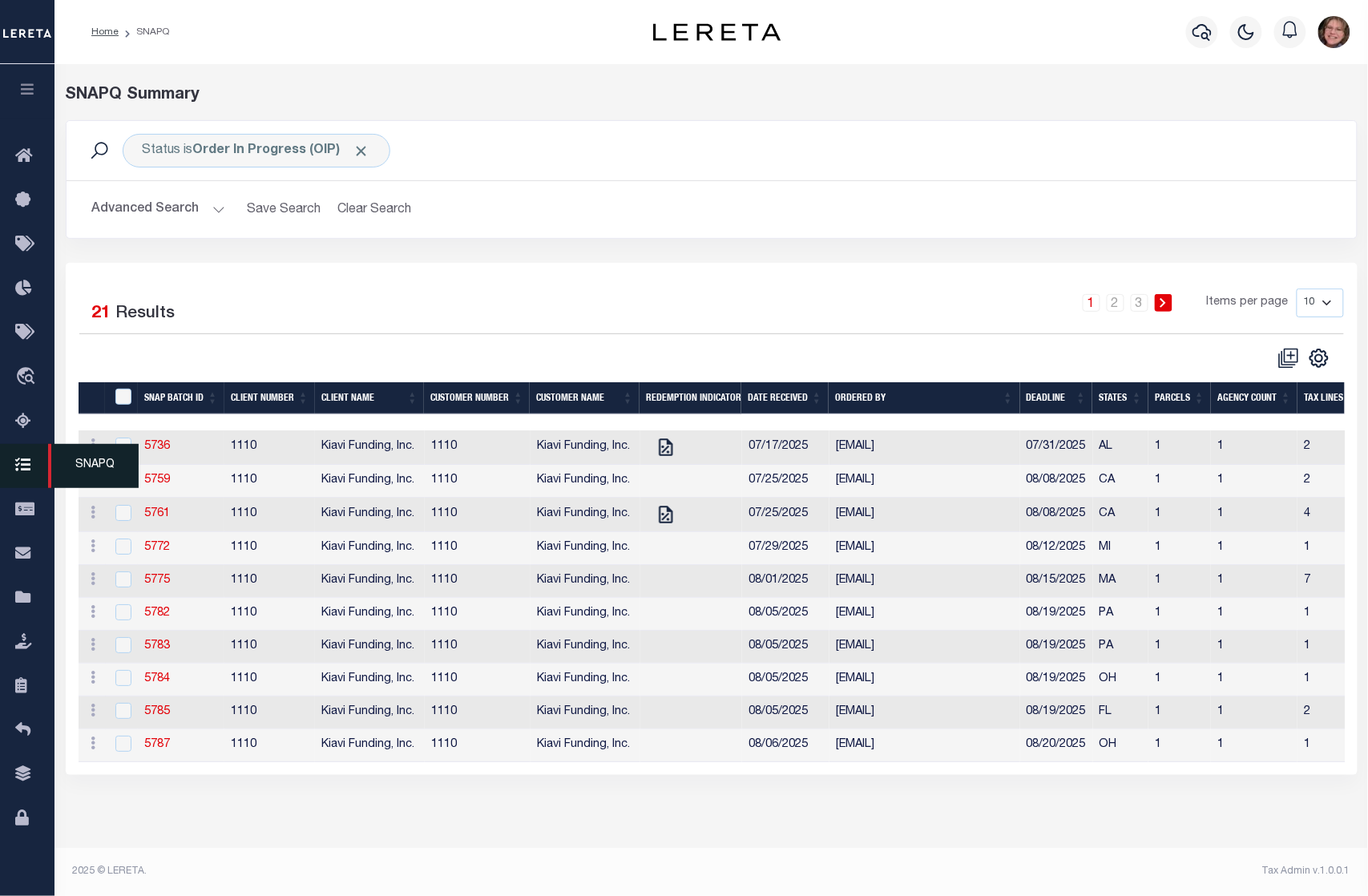 drag, startPoint x: 1080, startPoint y: 2, endPoint x: 16, endPoint y: 469, distance: 1161.9746 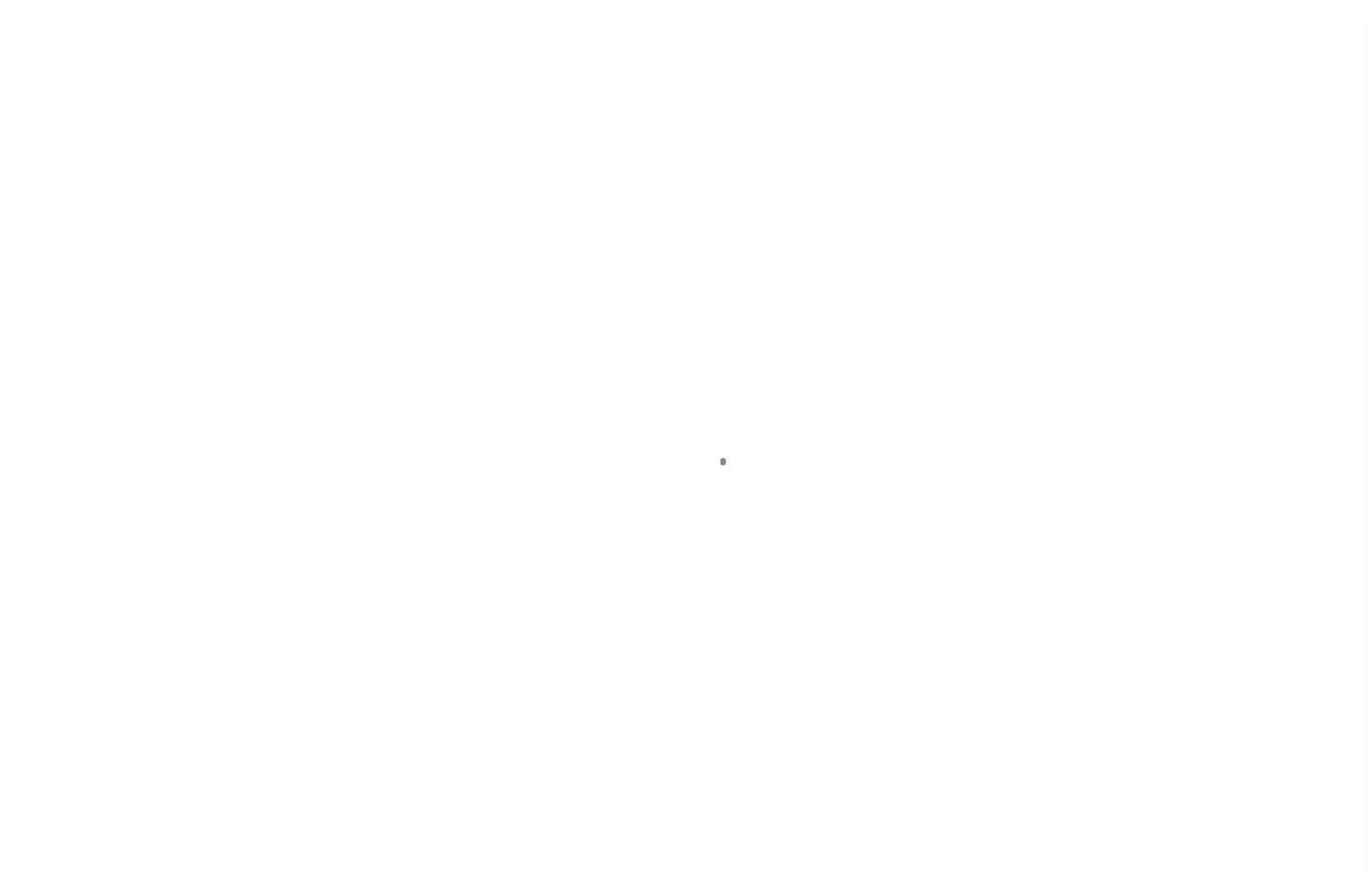 scroll, scrollTop: 0, scrollLeft: 0, axis: both 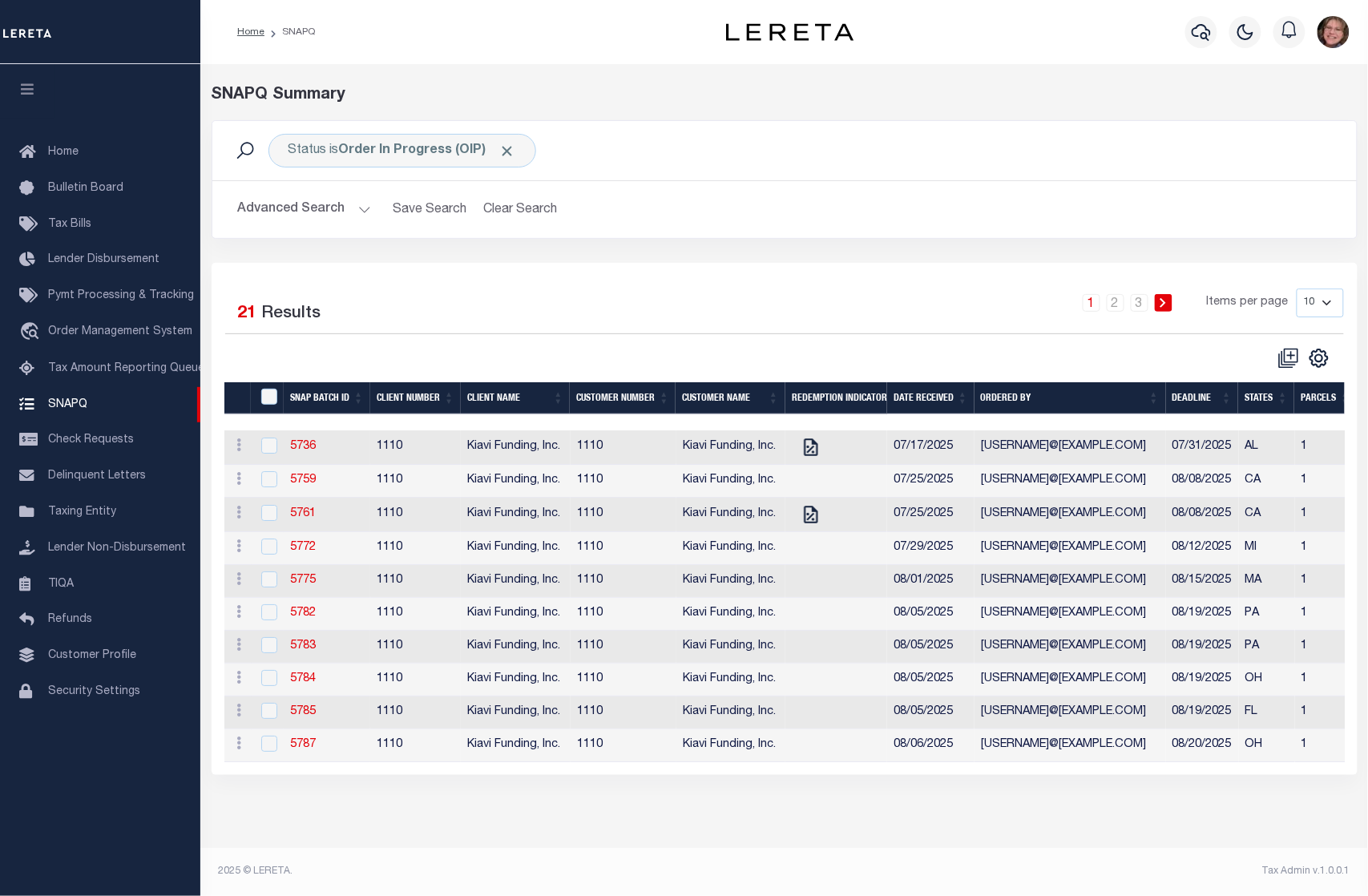 click at bounding box center (27, 89) 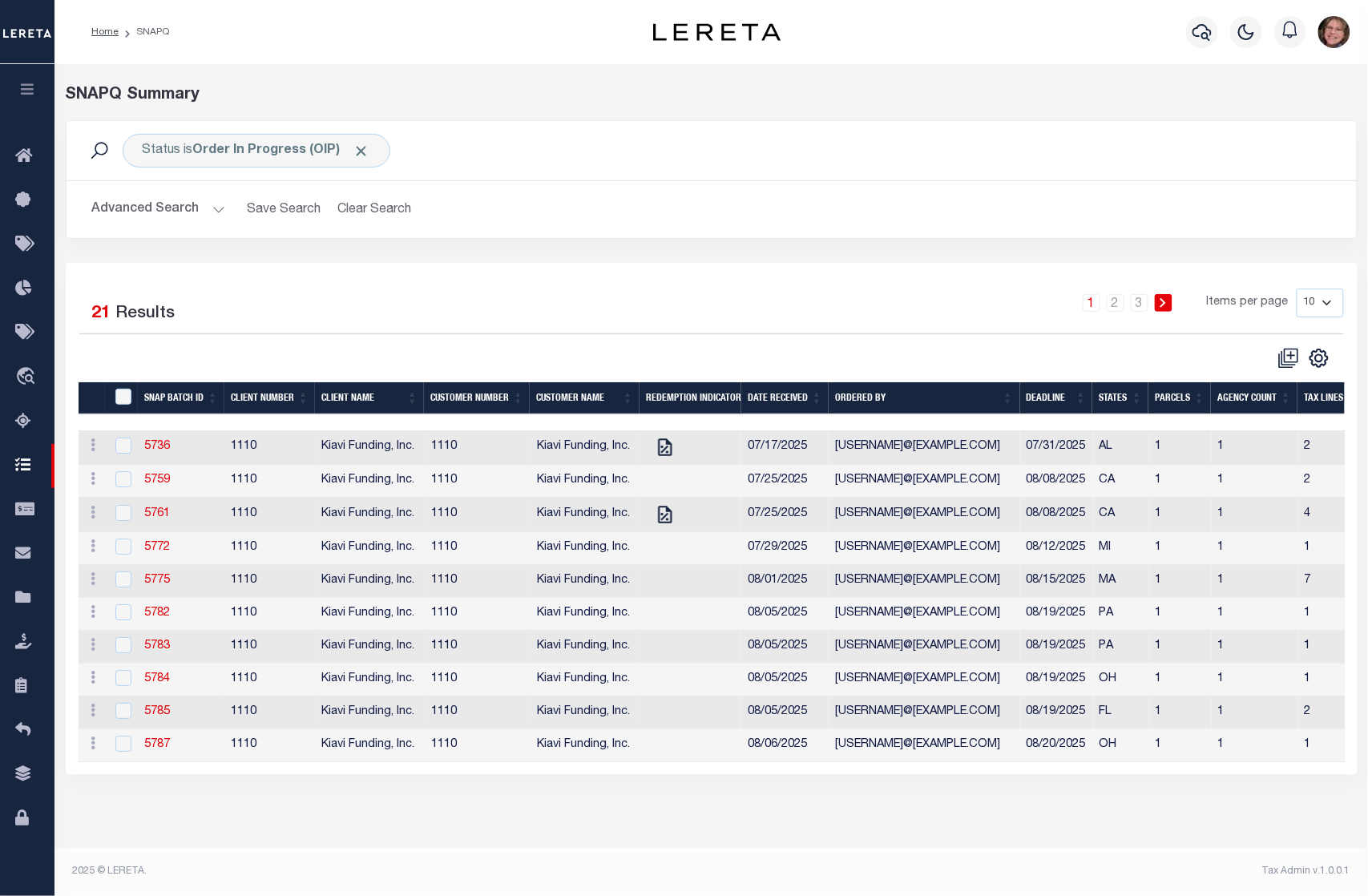 type 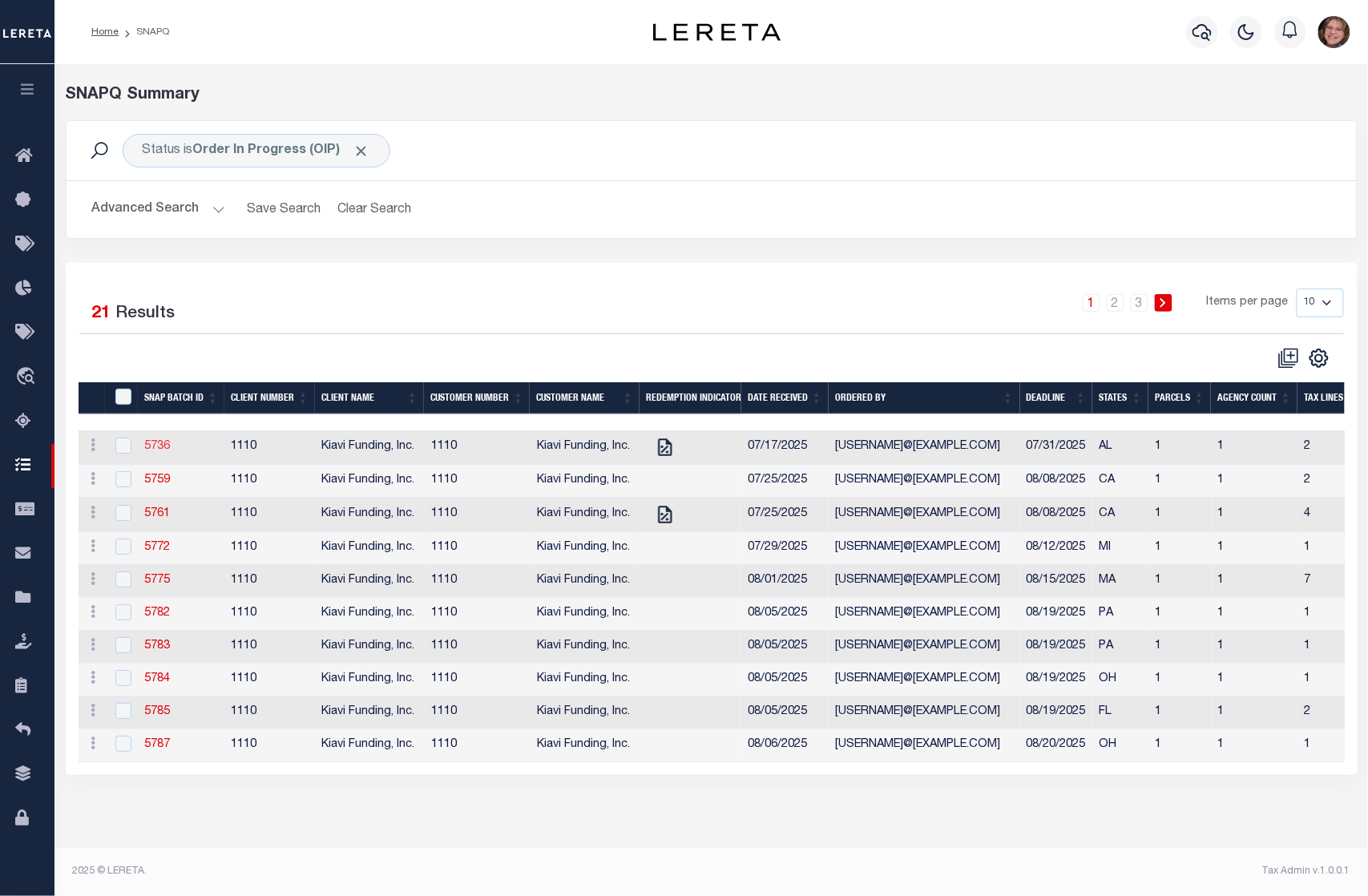 click on "5736" at bounding box center [157, 446] 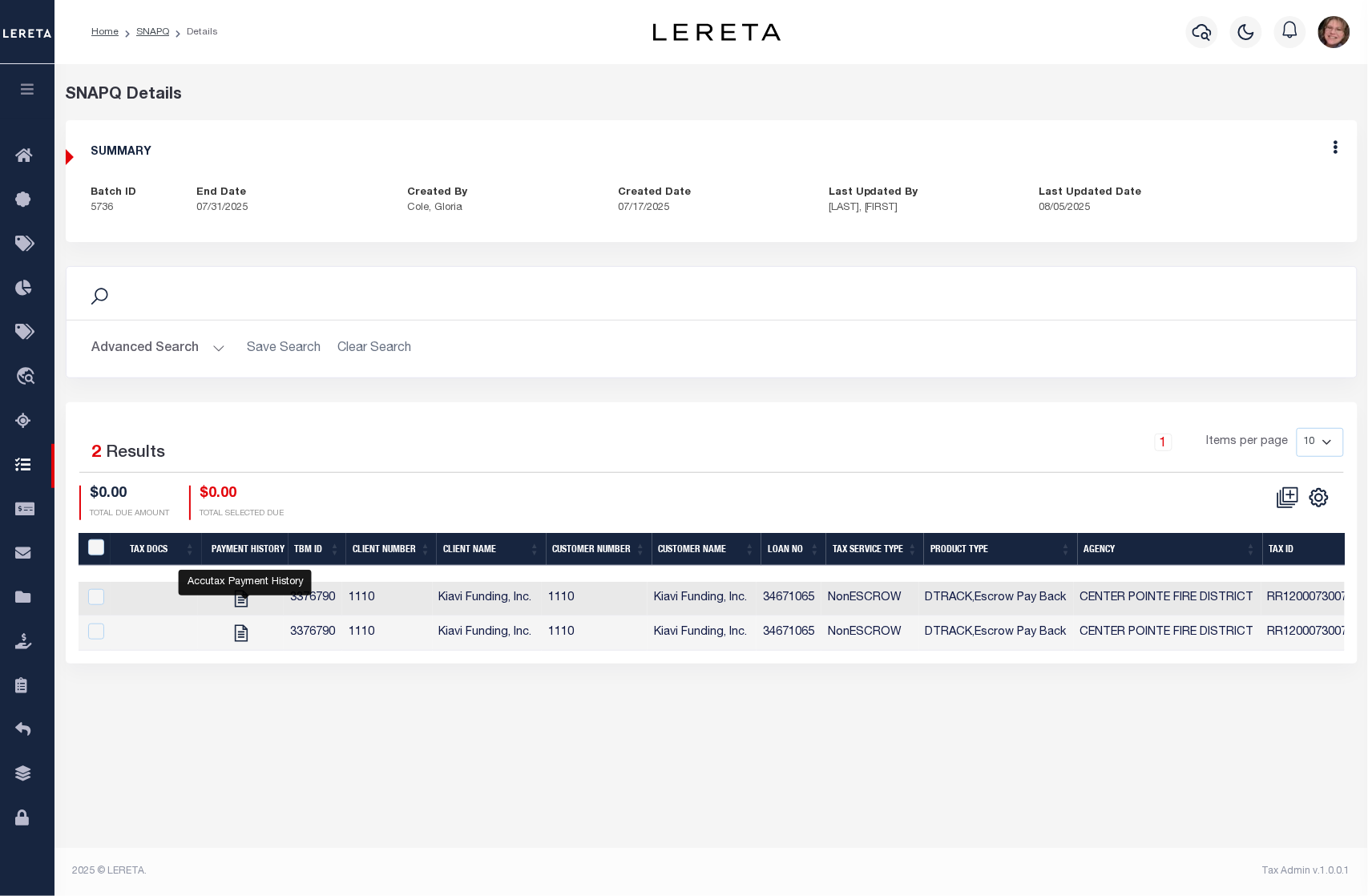 click on "1
Items per page   10 25 50 100" at bounding box center (873, 449) 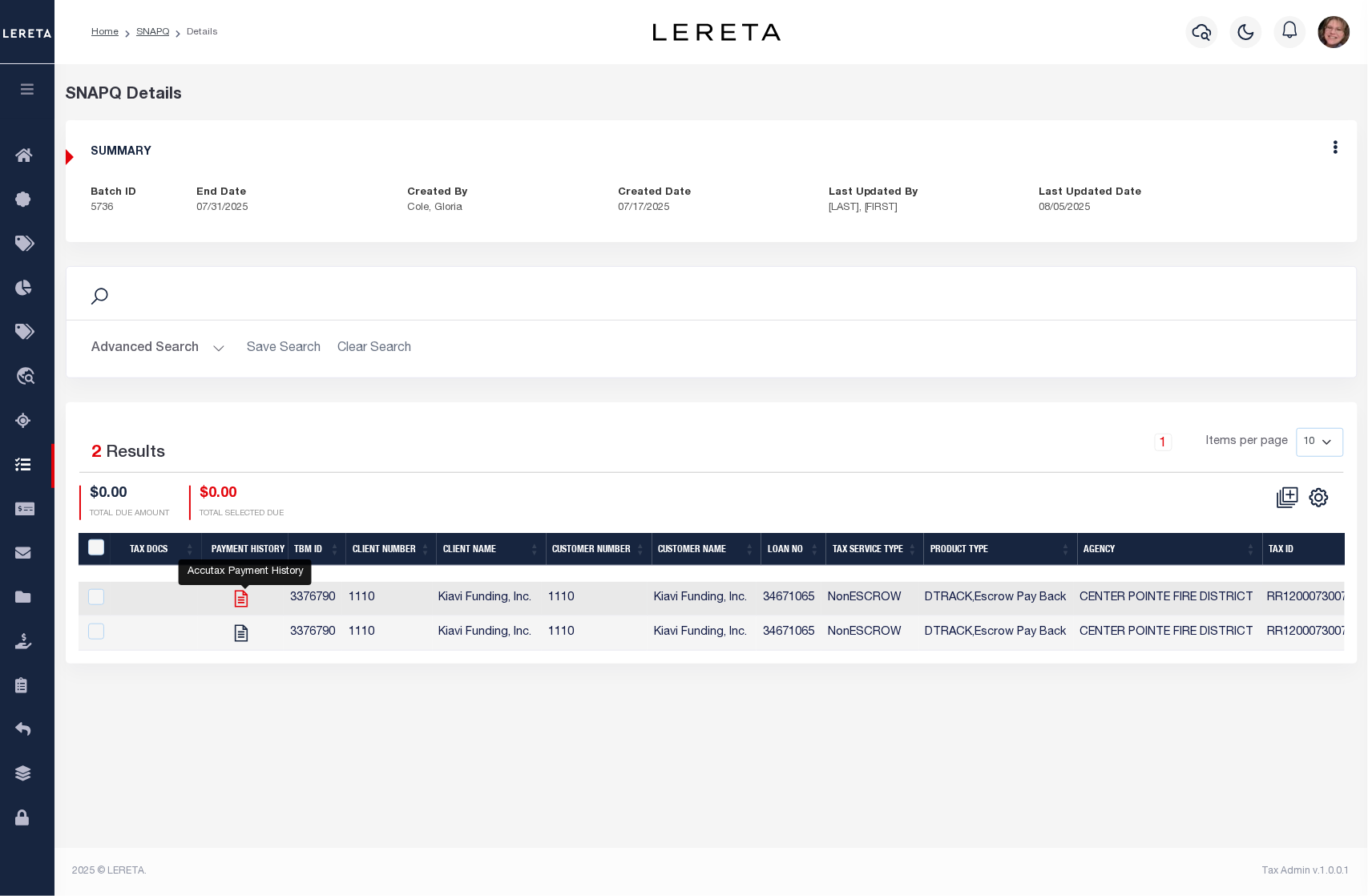 click 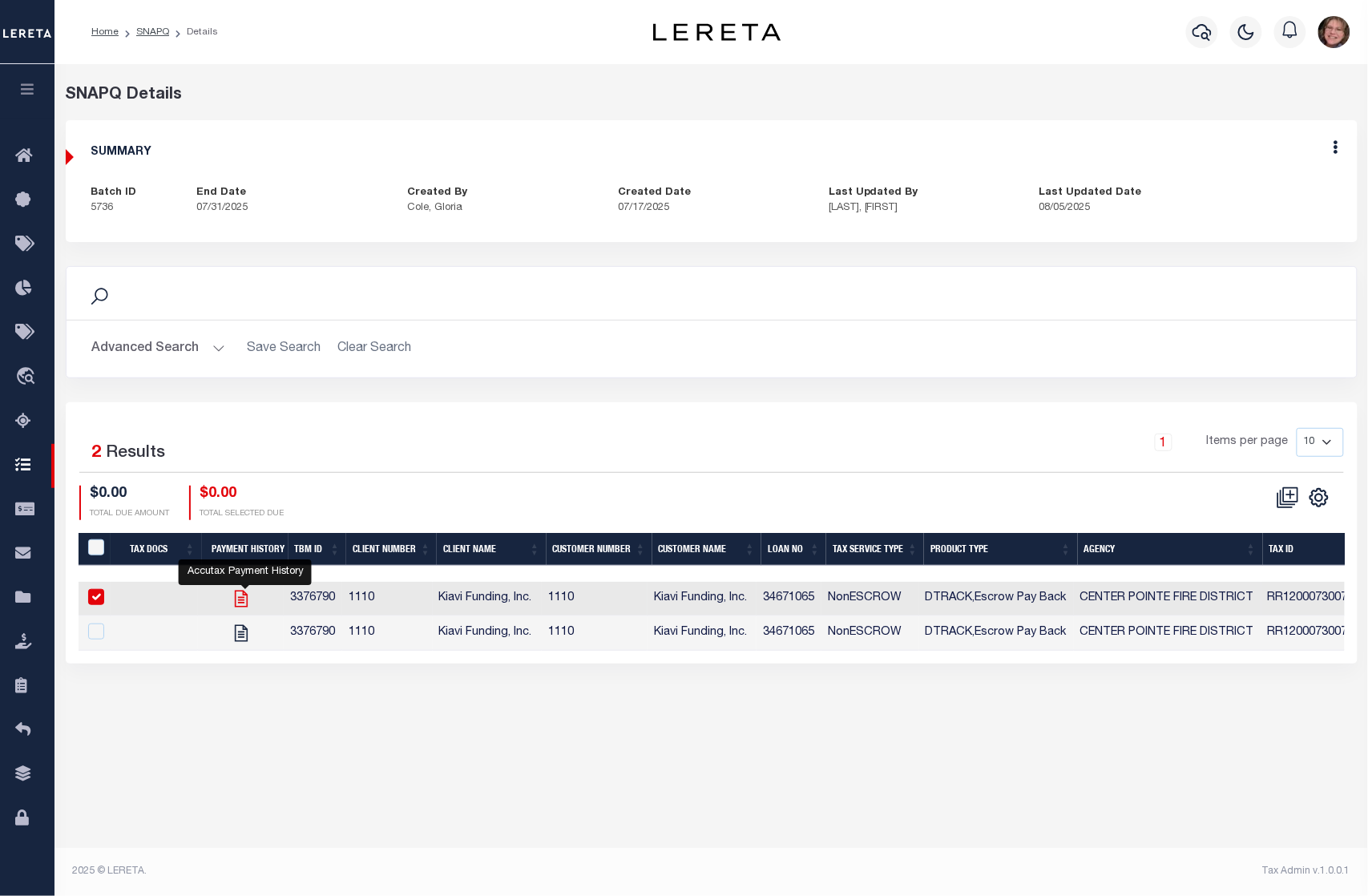 checkbox on "true" 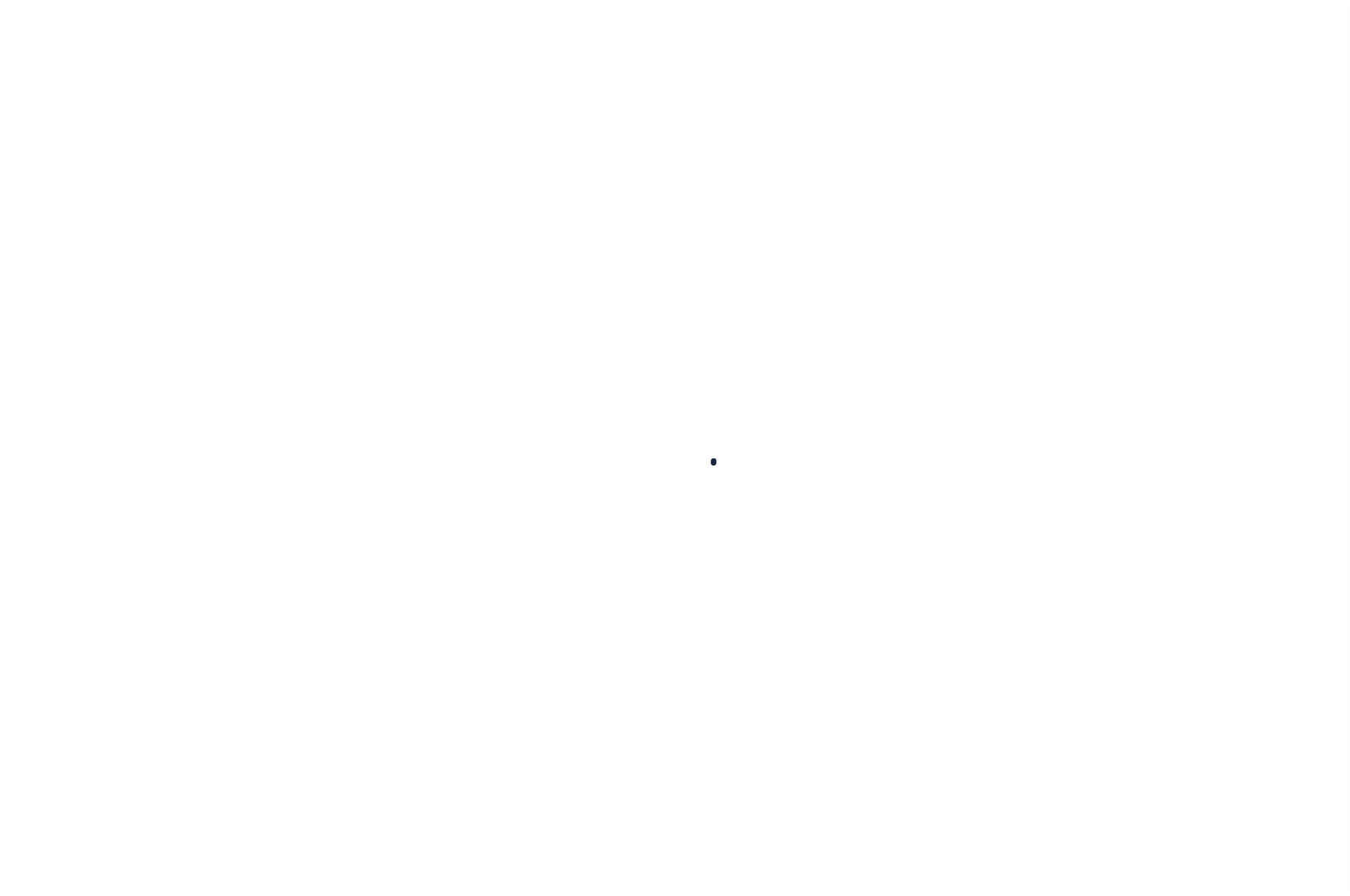 scroll, scrollTop: 0, scrollLeft: 0, axis: both 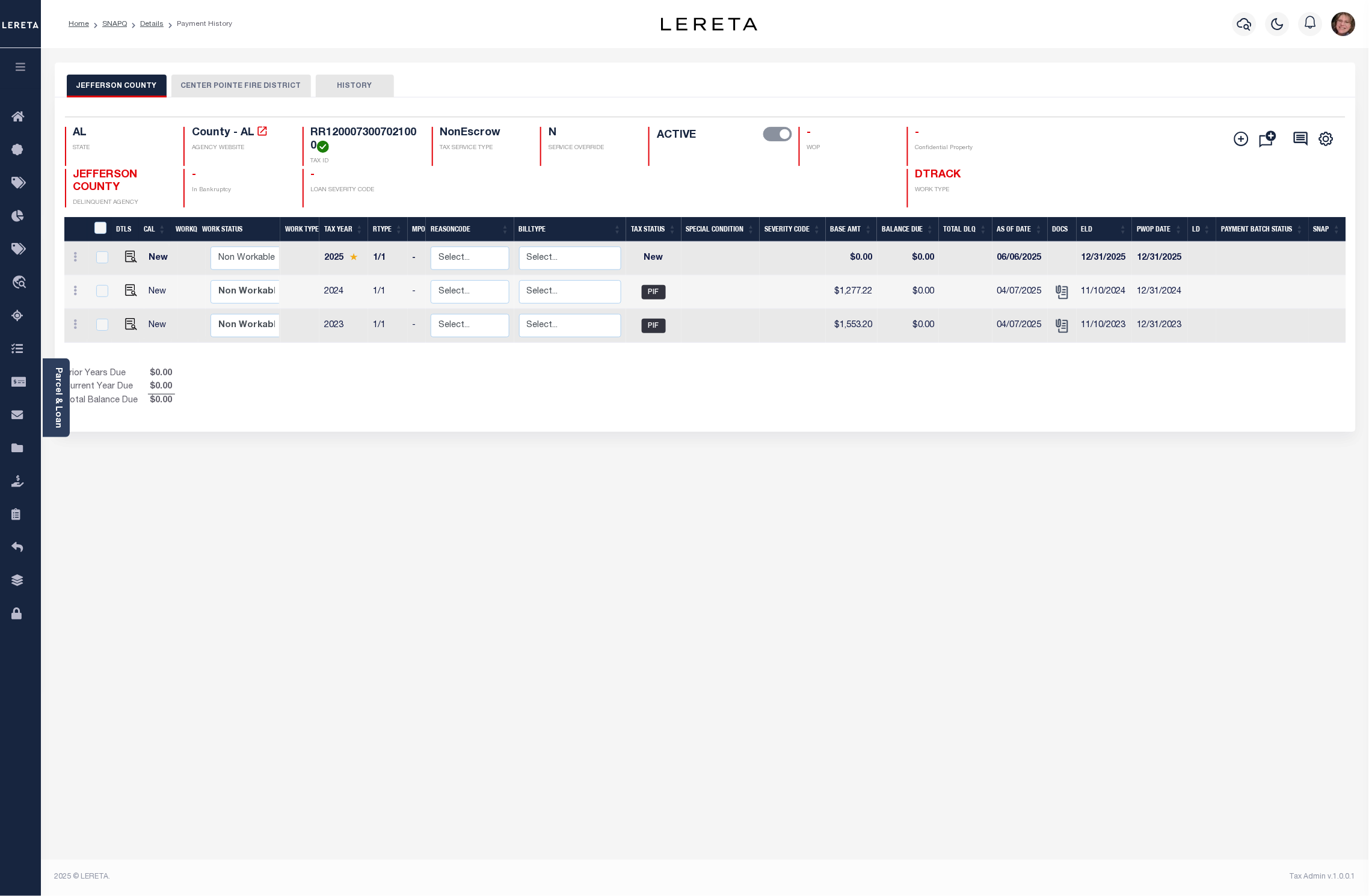 drag, startPoint x: 980, startPoint y: 0, endPoint x: 630, endPoint y: 489, distance: 601.3493 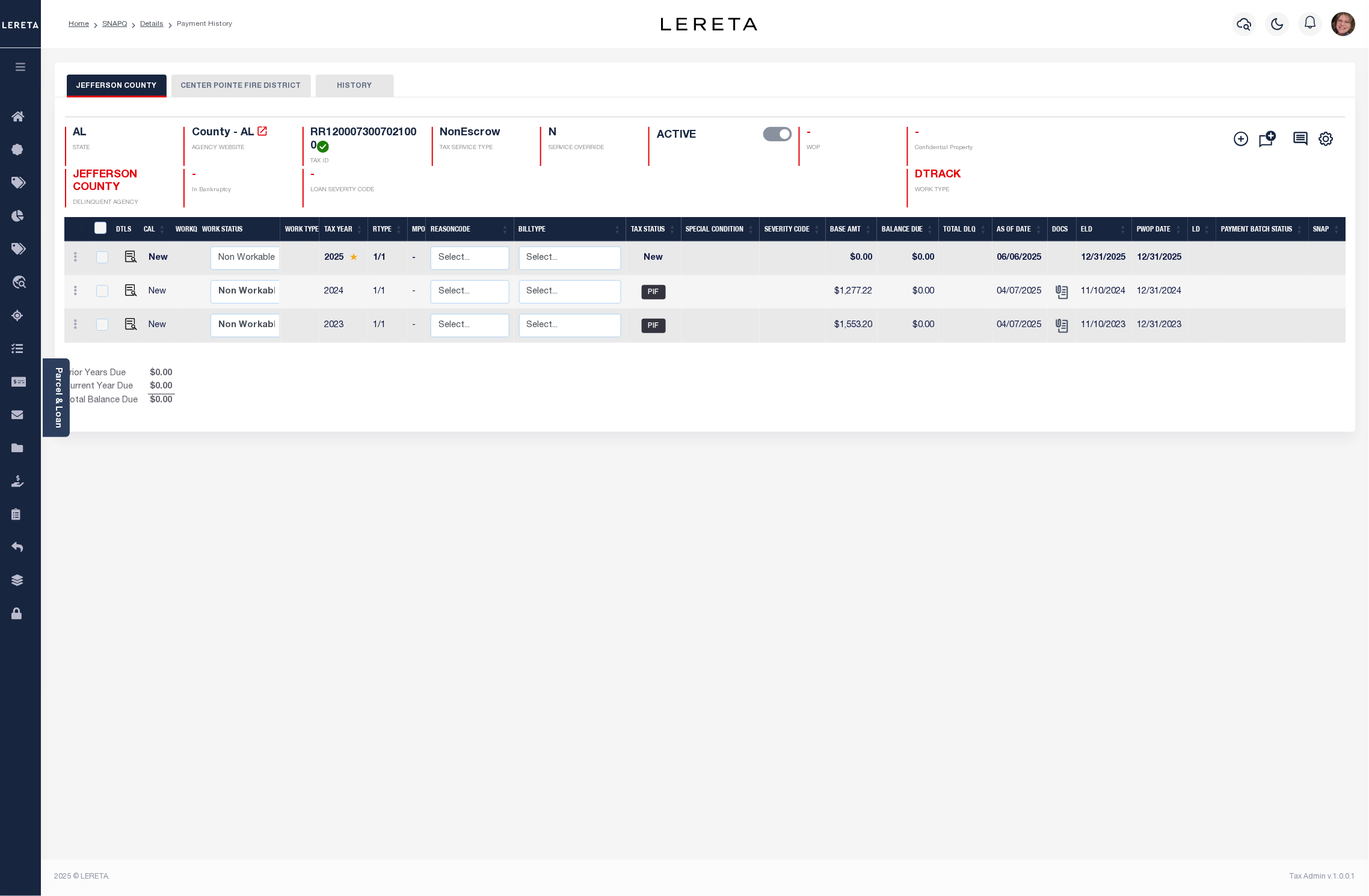 click on "JEFFERSON COUNTY                     CENTER POINTE FIRE DISTRICT
HISTORY
Selected 3" at bounding box center (705, 402) 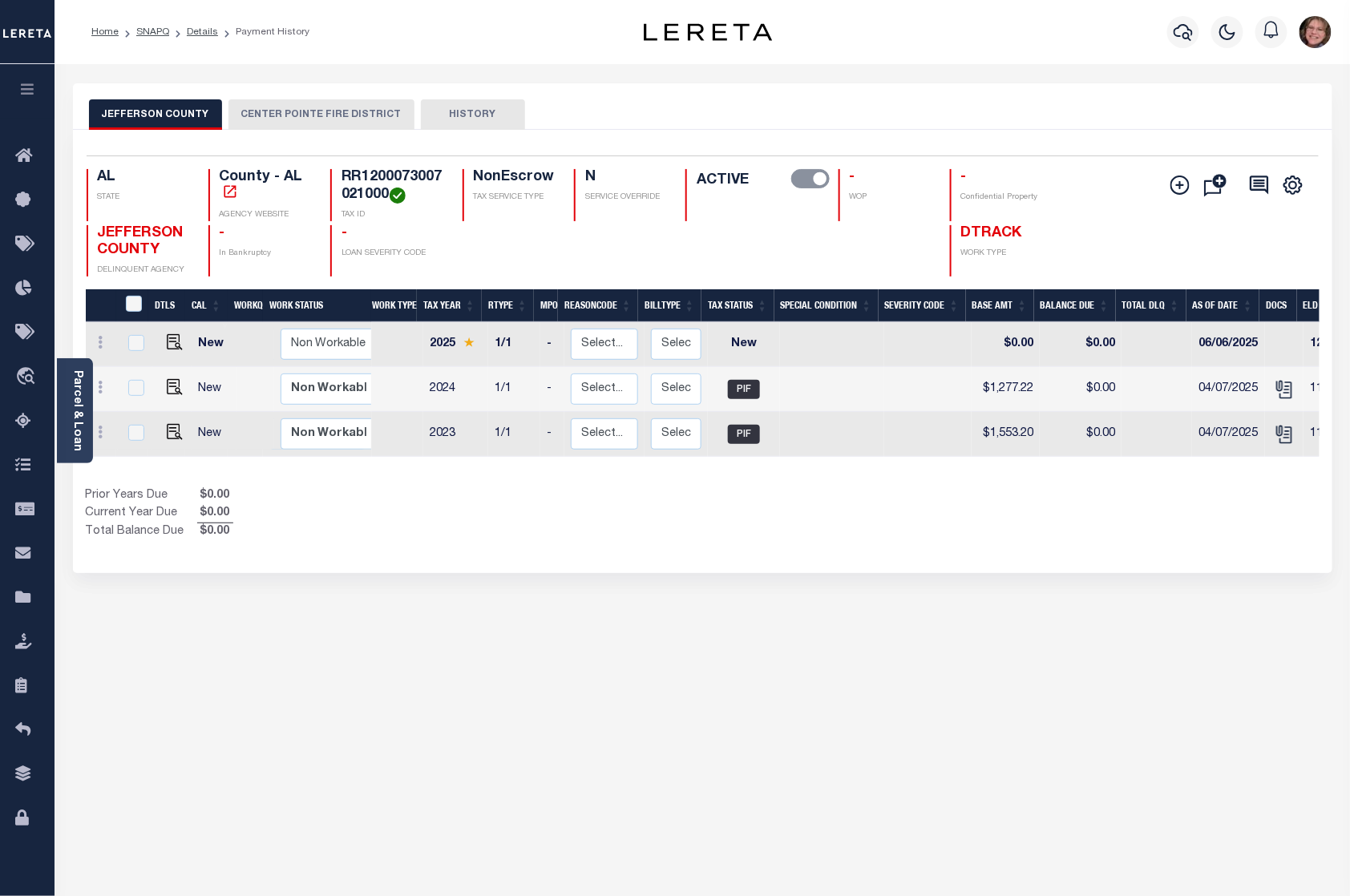 drag, startPoint x: 1719, startPoint y: 2, endPoint x: 579, endPoint y: 545, distance: 1262.7149 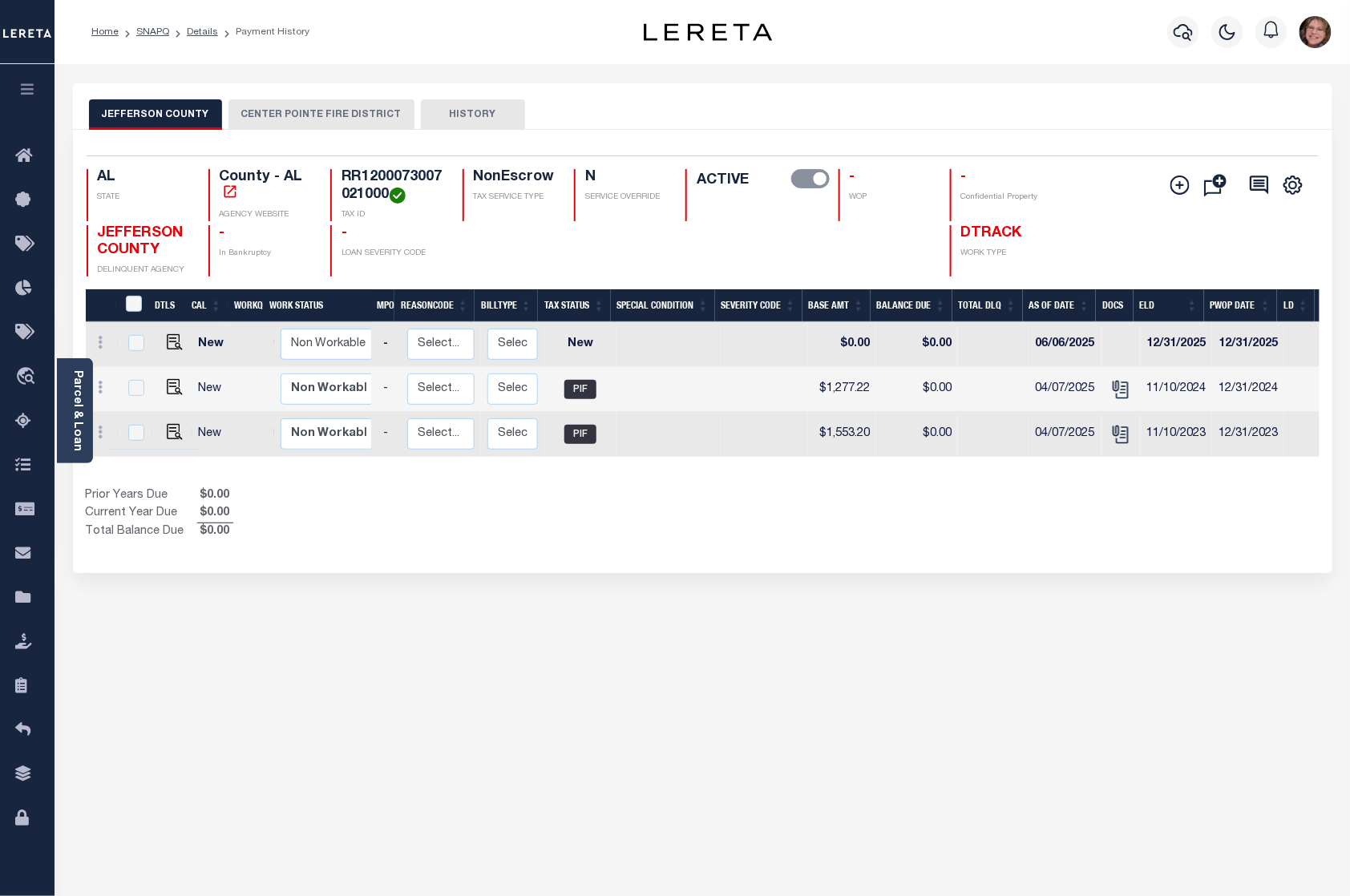 scroll, scrollTop: 0, scrollLeft: 329, axis: horizontal 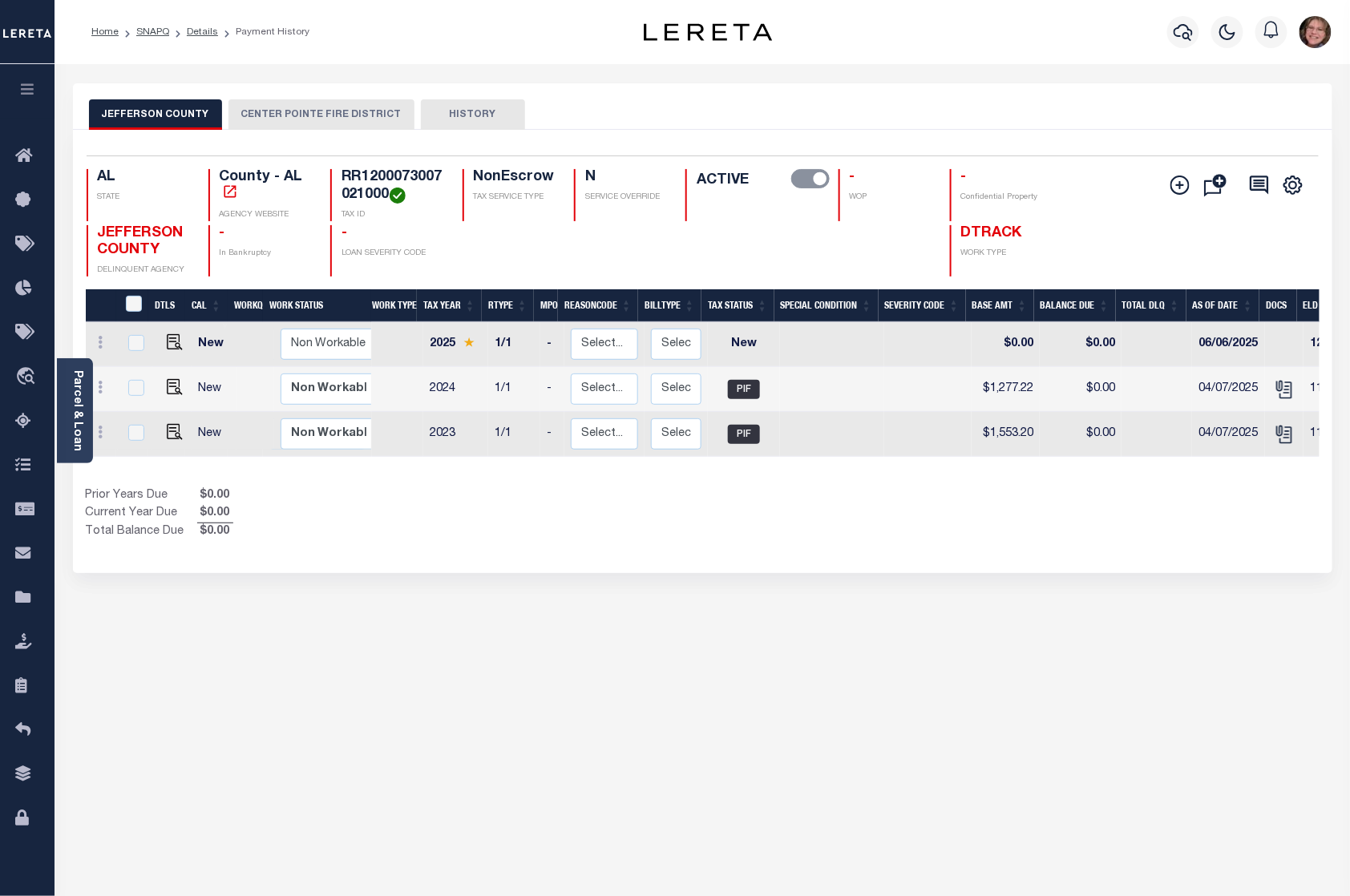 click on "CENTER POINTE FIRE DISTRICT" at bounding box center (321, 115) 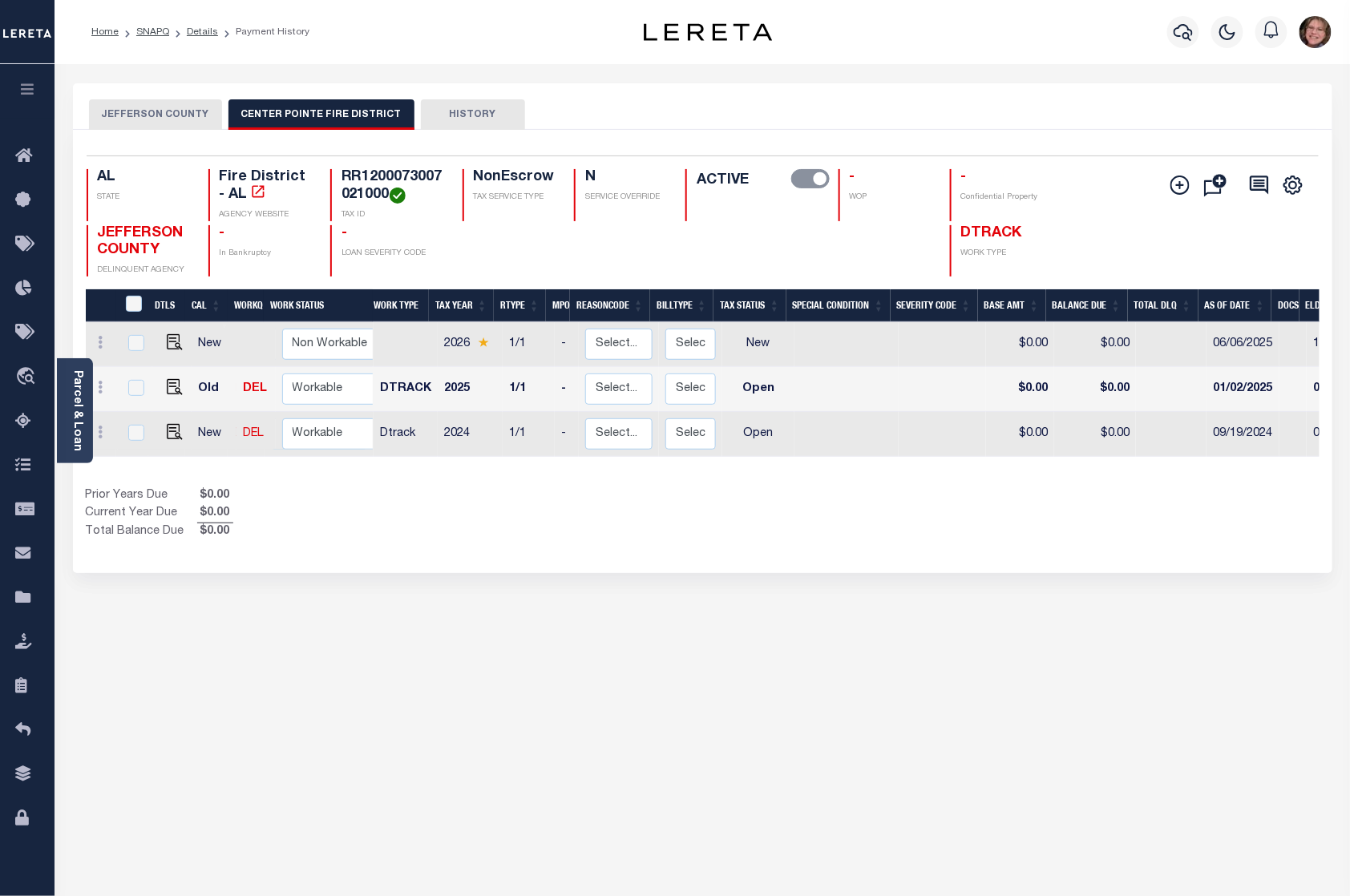 scroll, scrollTop: 0, scrollLeft: 333, axis: horizontal 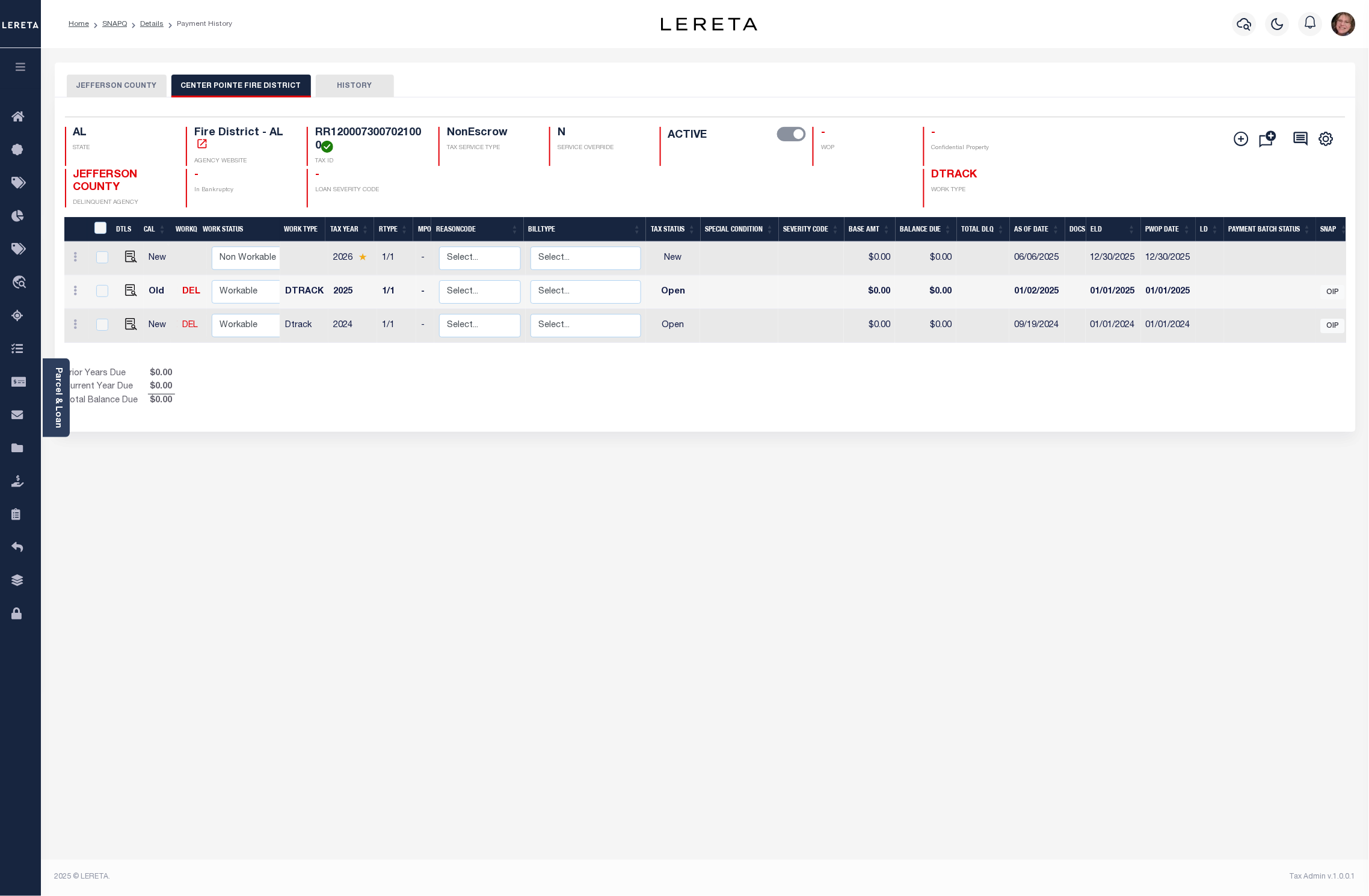 drag, startPoint x: 947, startPoint y: 0, endPoint x: 666, endPoint y: 556, distance: 622.9743 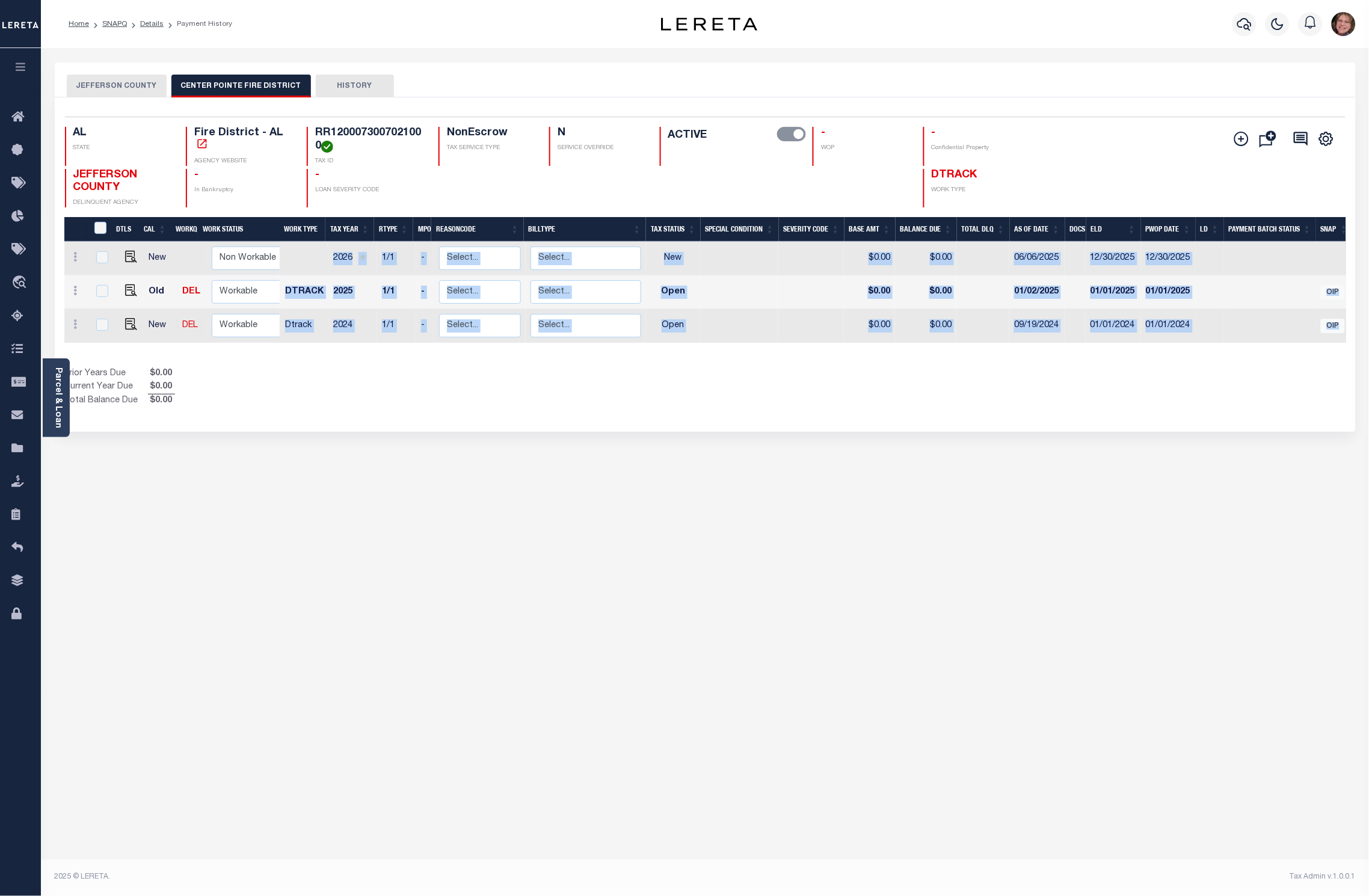 drag, startPoint x: 1333, startPoint y: 348, endPoint x: 1404, endPoint y: 343, distance: 71.17584 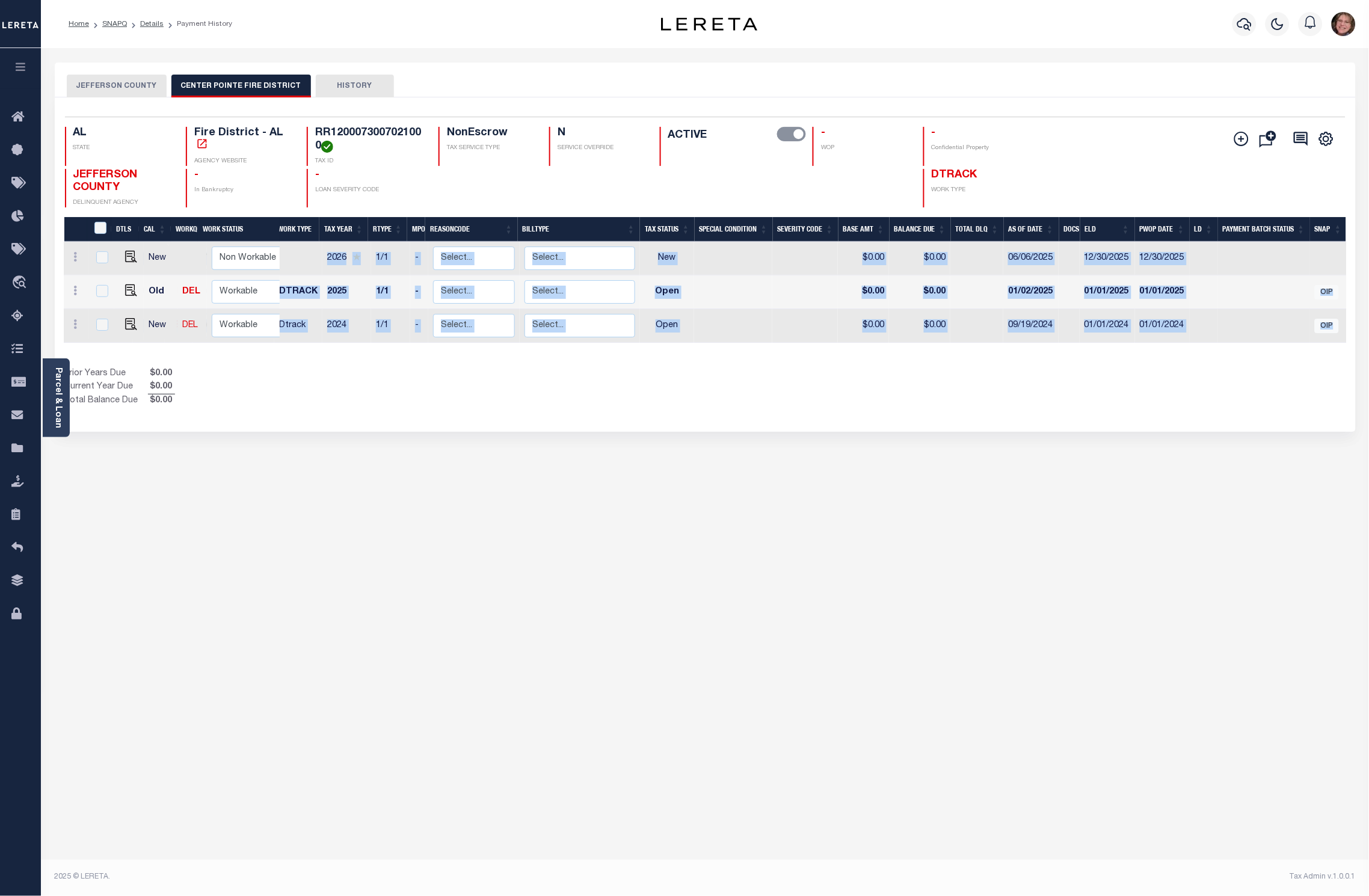 scroll, scrollTop: 0, scrollLeft: 0, axis: both 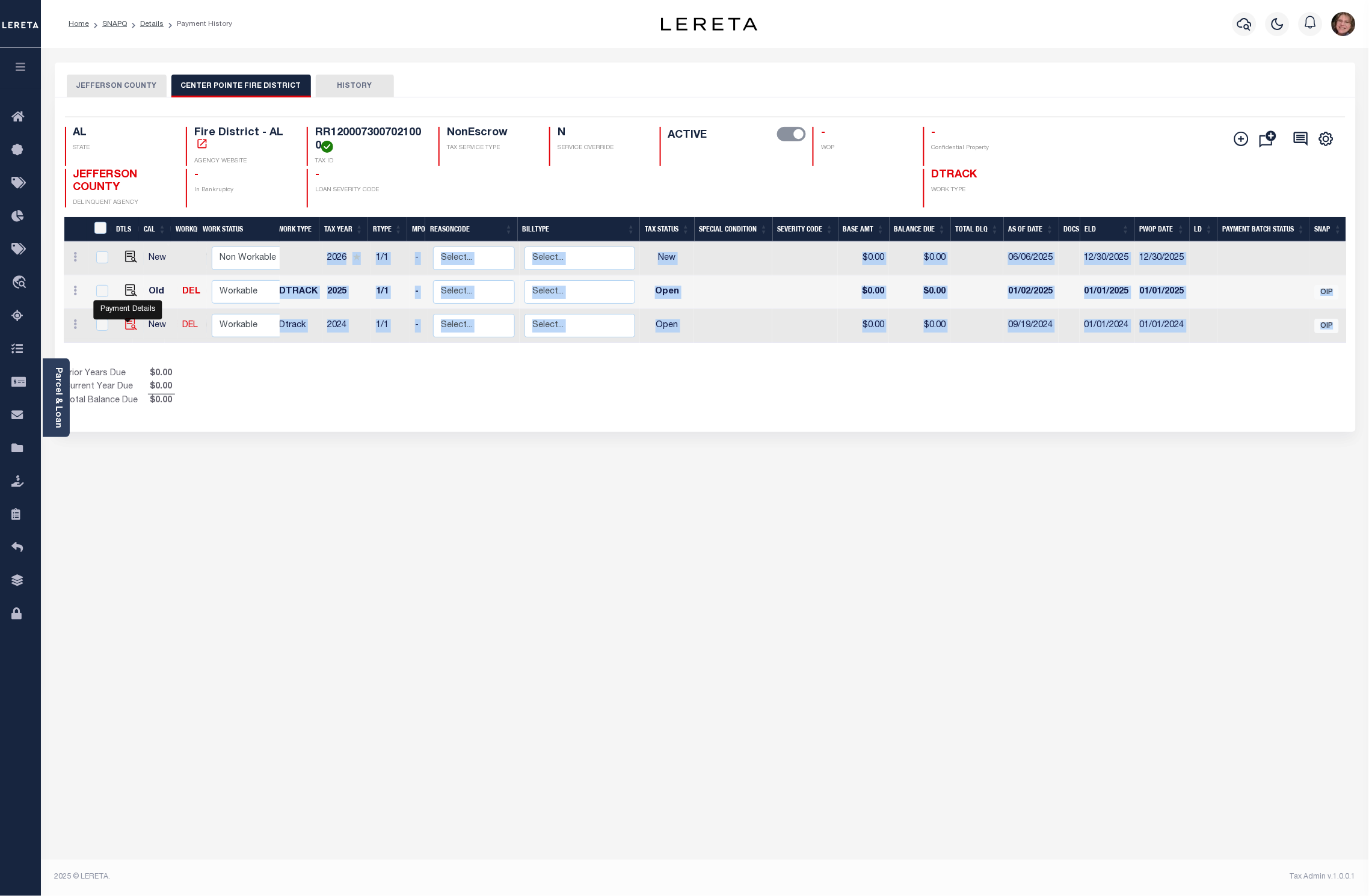 click at bounding box center [131, 324] 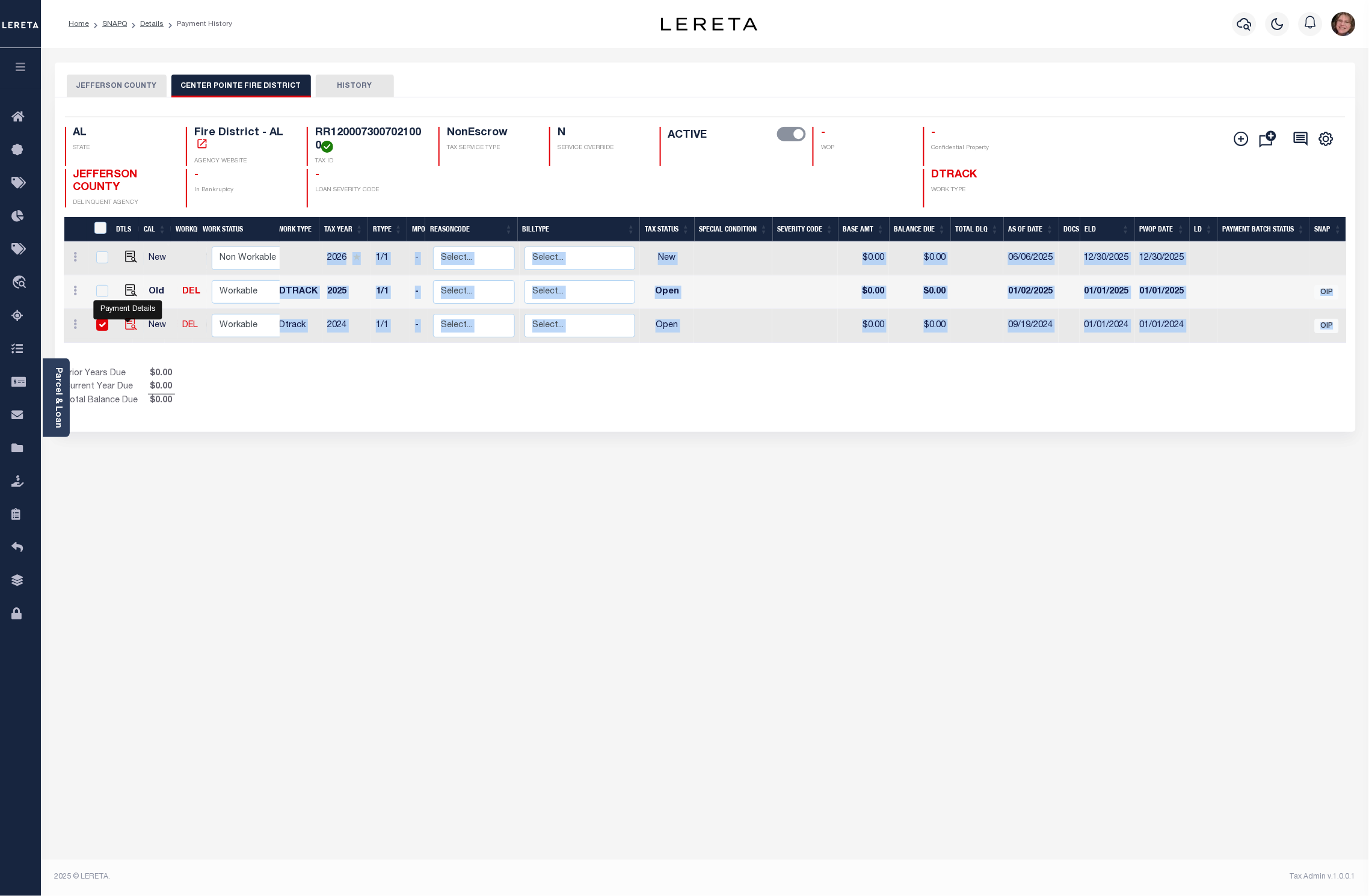 checkbox on "true" 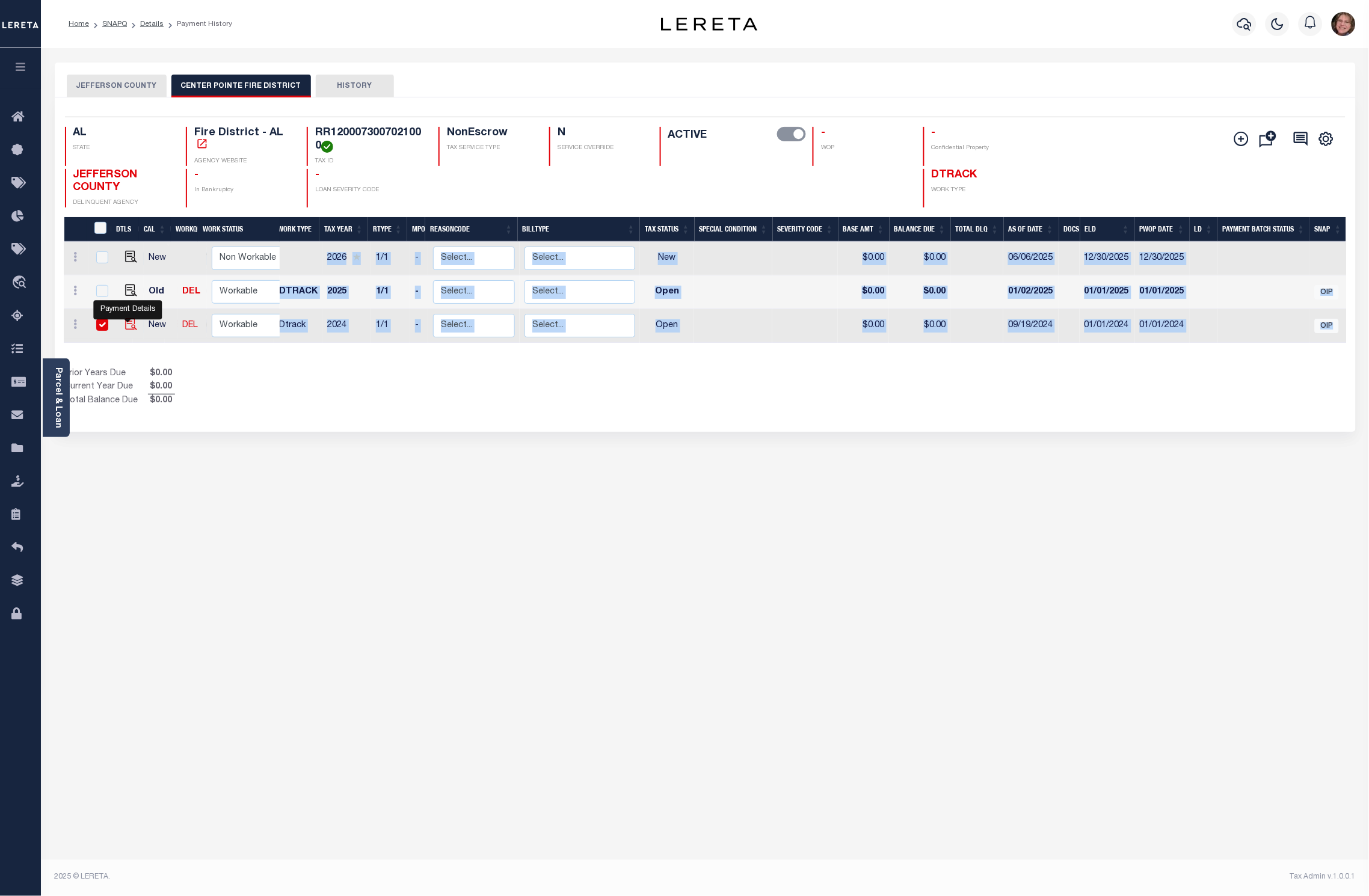 checkbox on "true" 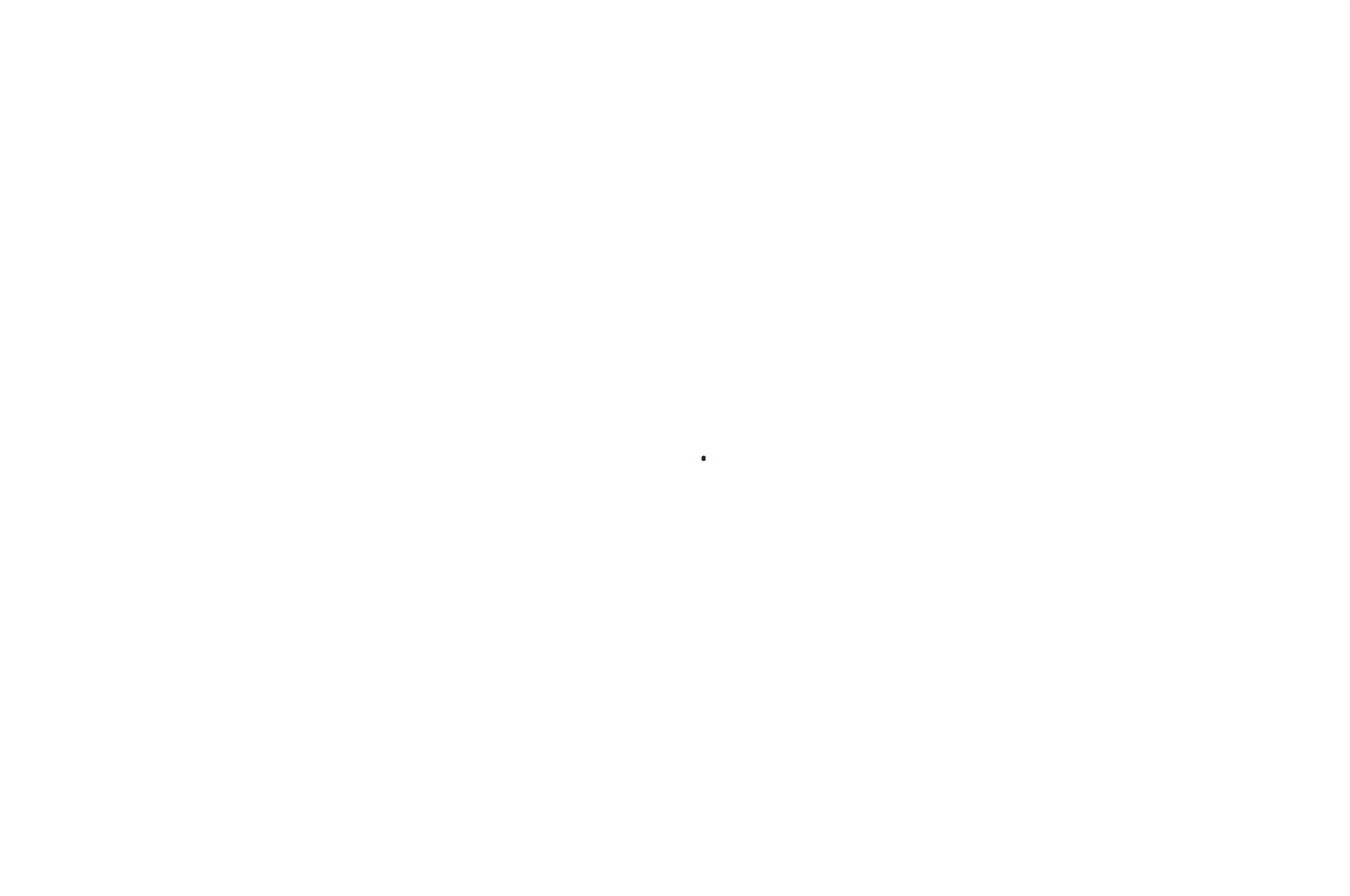 scroll, scrollTop: 0, scrollLeft: 0, axis: both 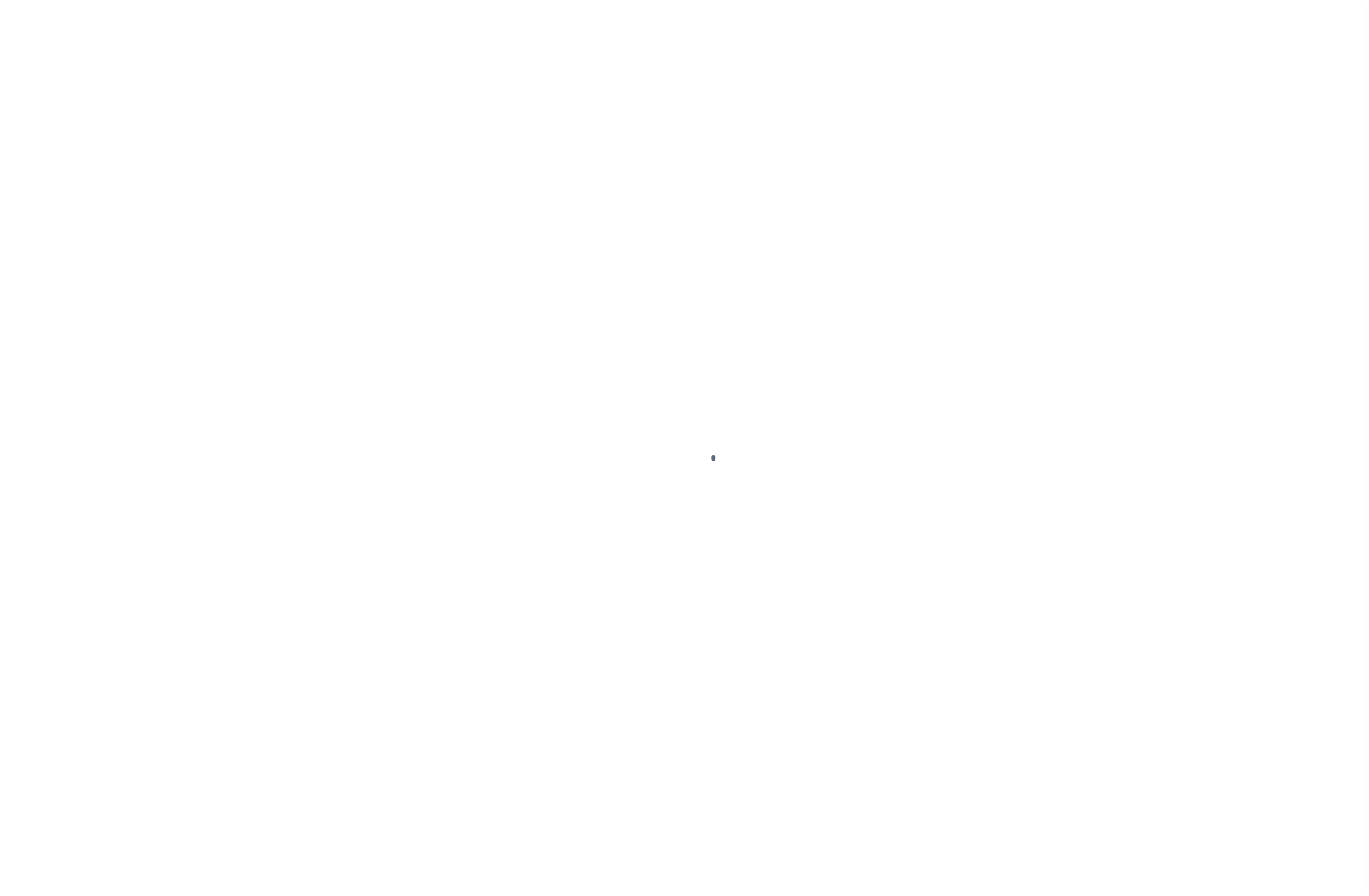 checkbox on "false" 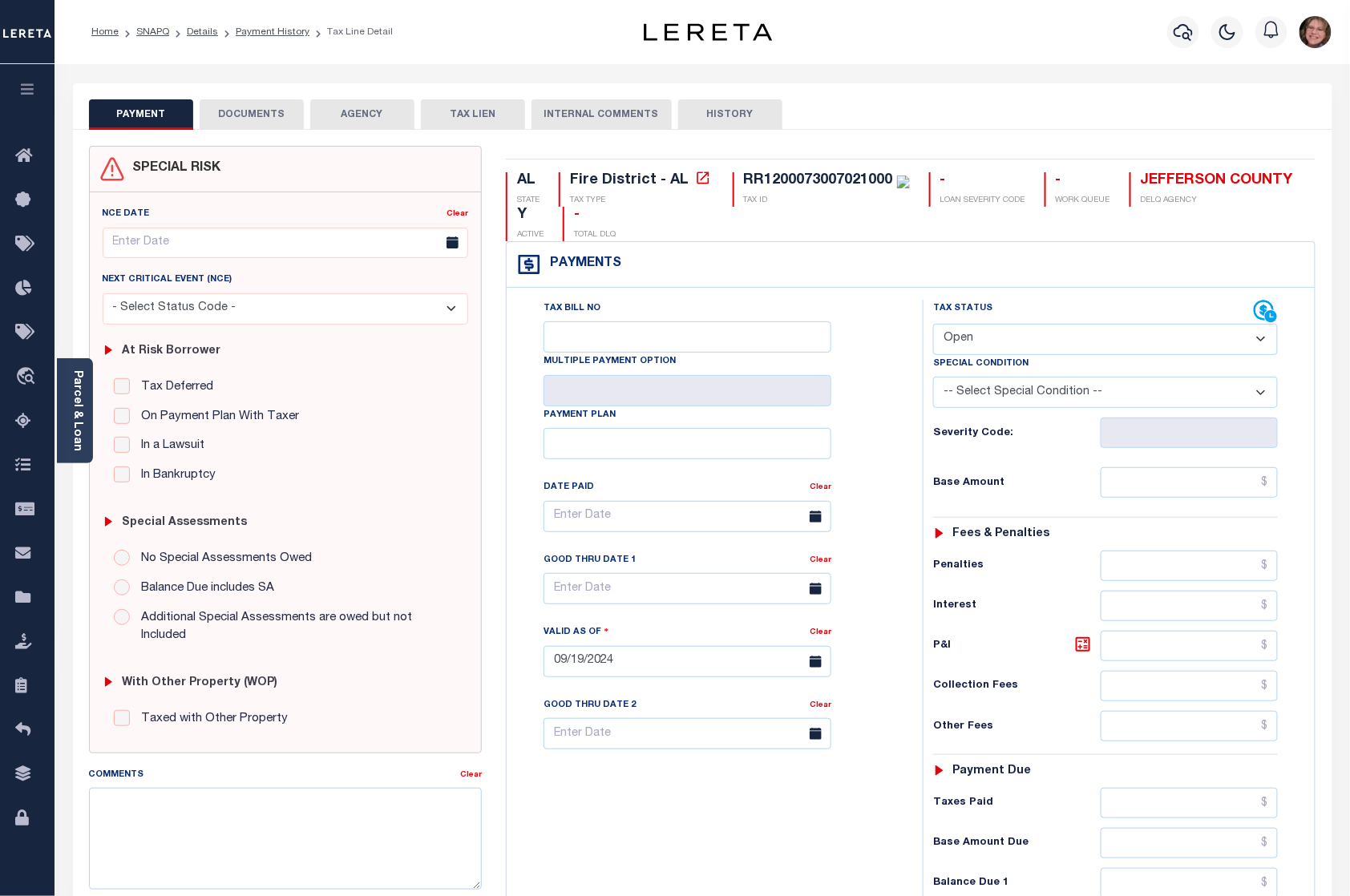 drag, startPoint x: 1746, startPoint y: 2, endPoint x: 825, endPoint y: 27, distance: 921.3392 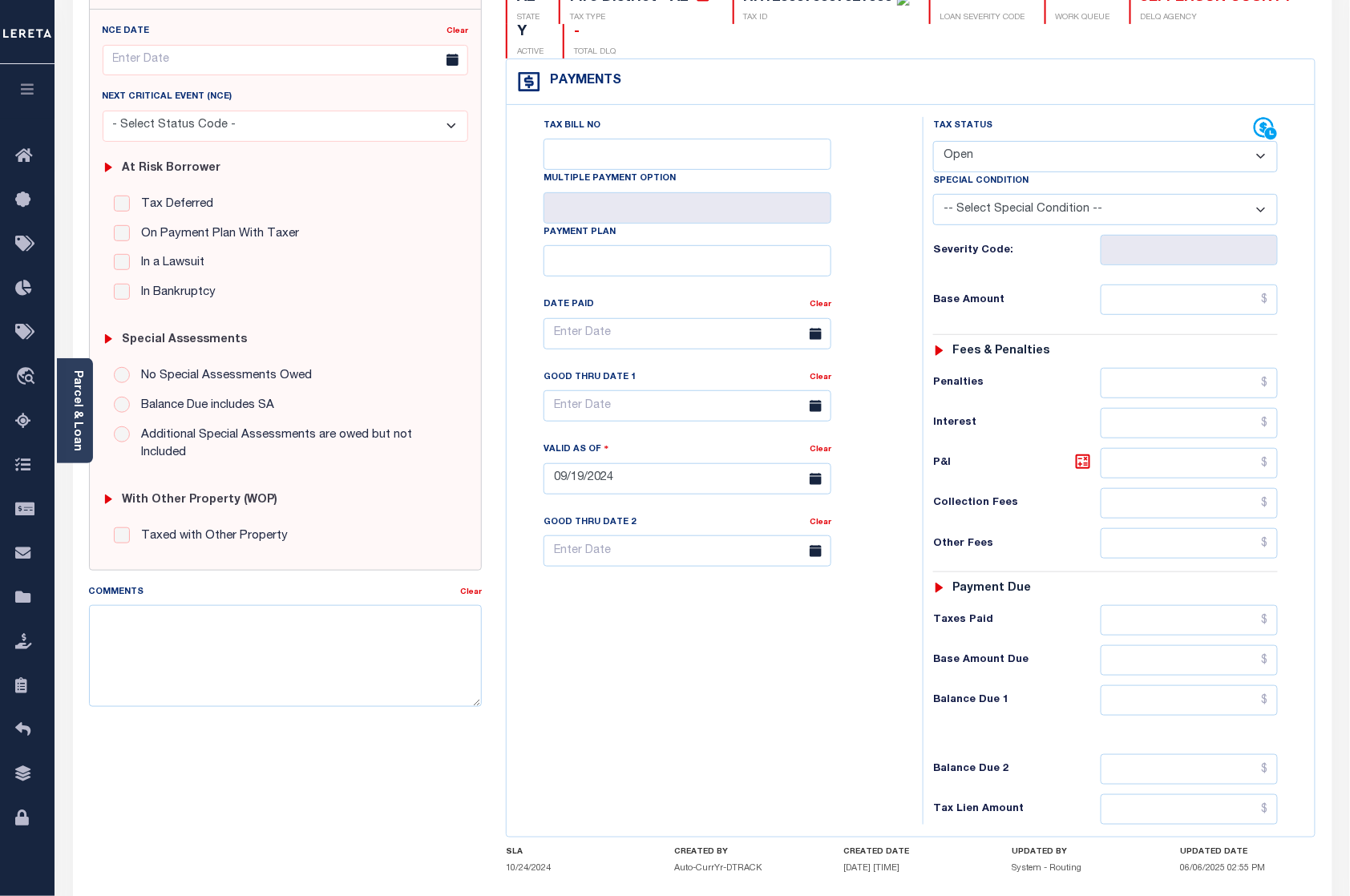 scroll, scrollTop: 321, scrollLeft: 0, axis: vertical 